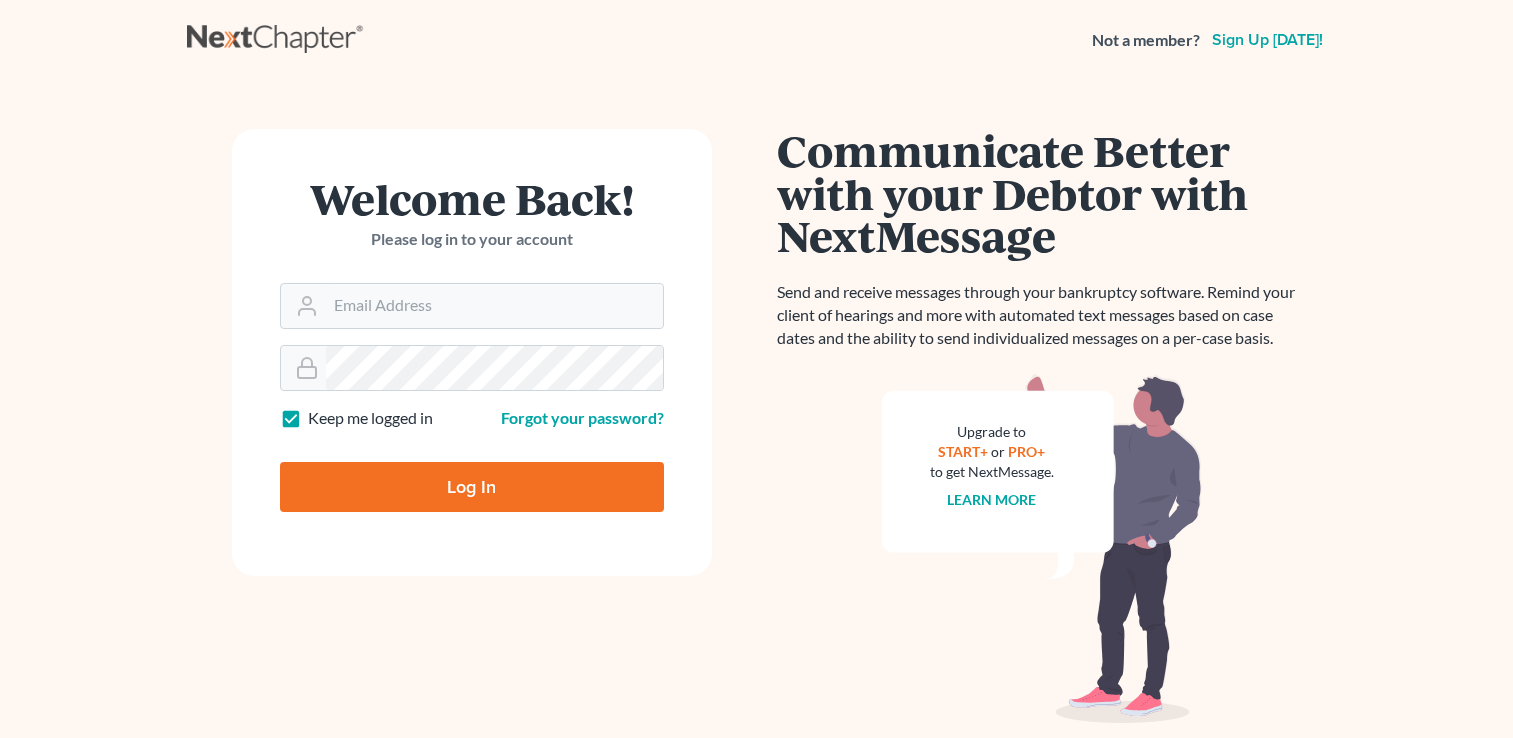 scroll, scrollTop: 0, scrollLeft: 0, axis: both 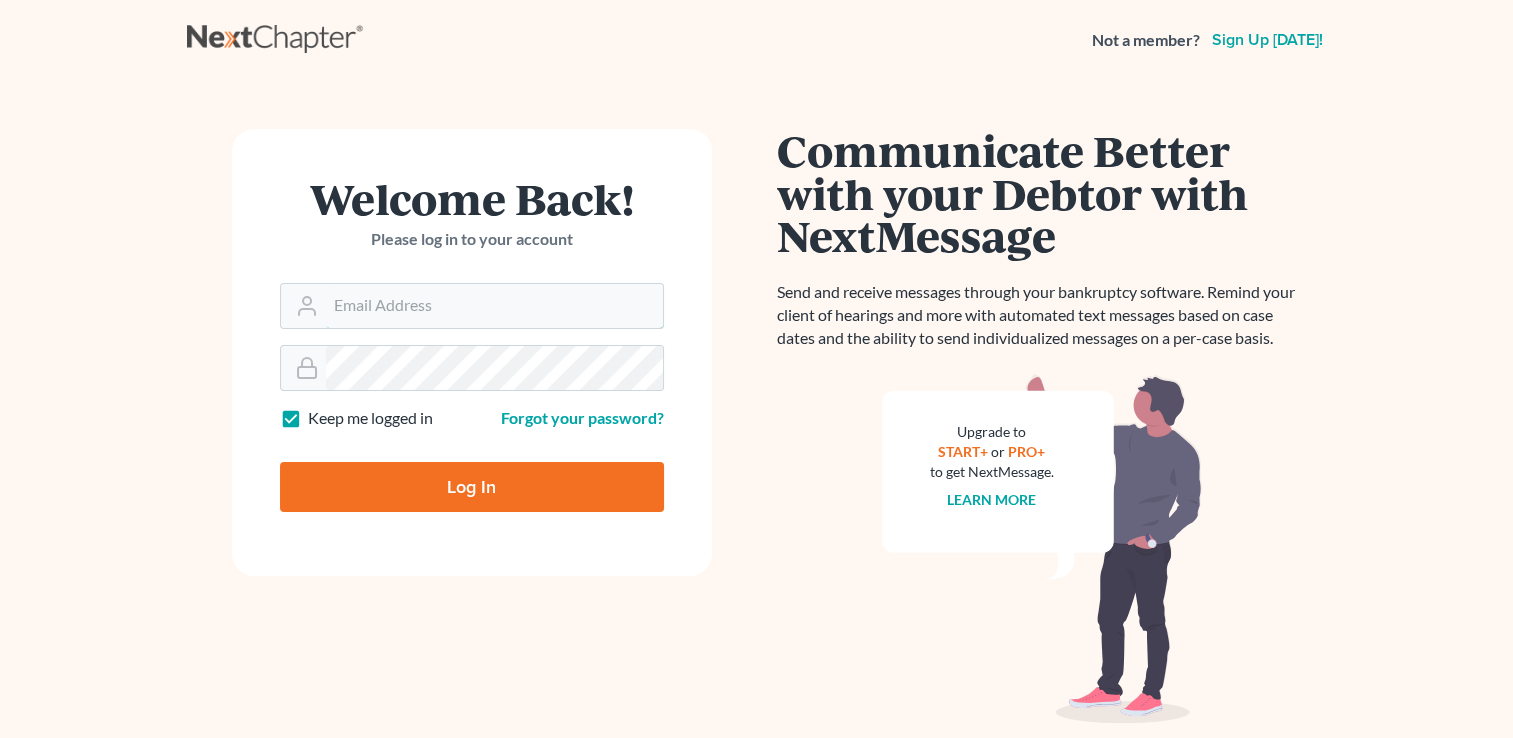 type on "[PERSON_NAME][EMAIL_ADDRESS][DOMAIN_NAME]" 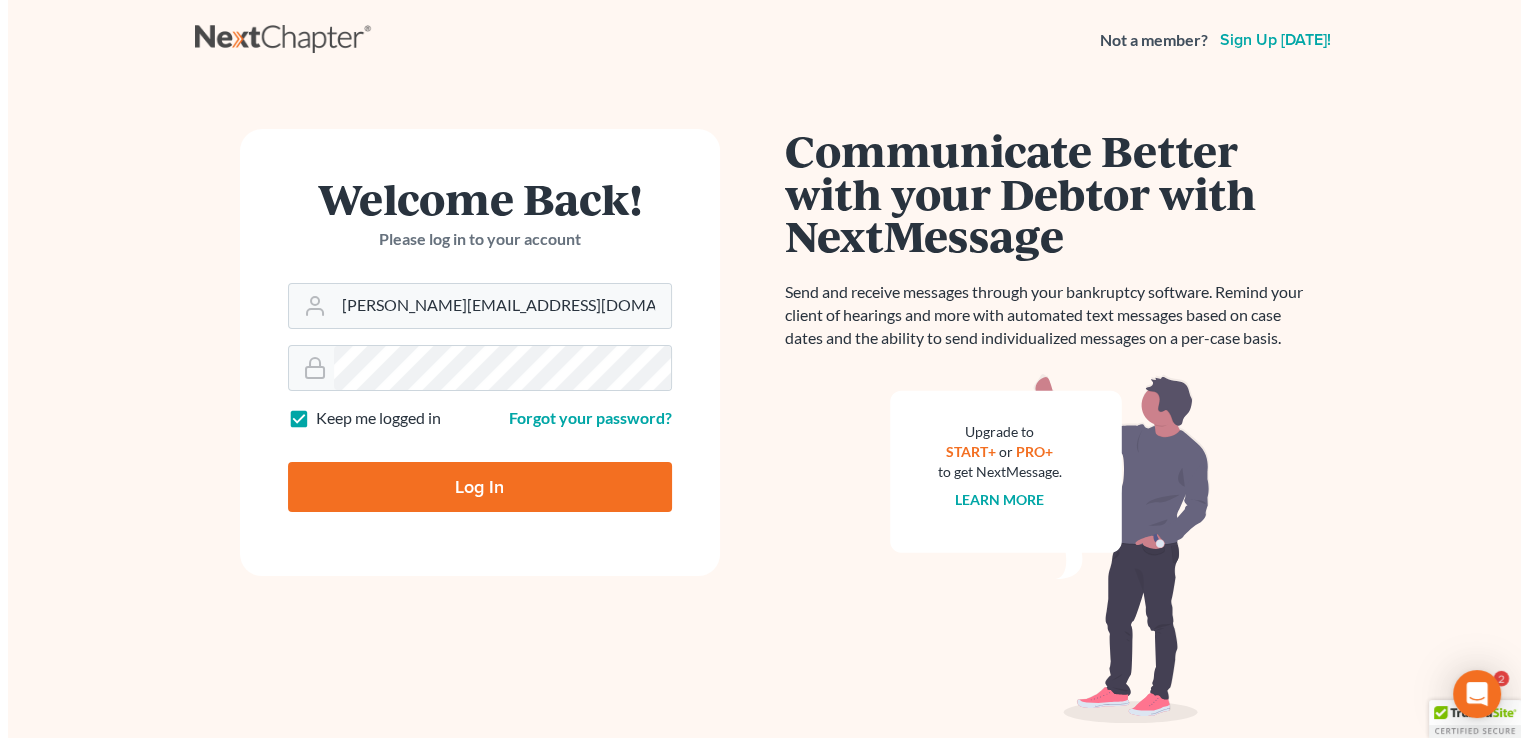 scroll, scrollTop: 0, scrollLeft: 0, axis: both 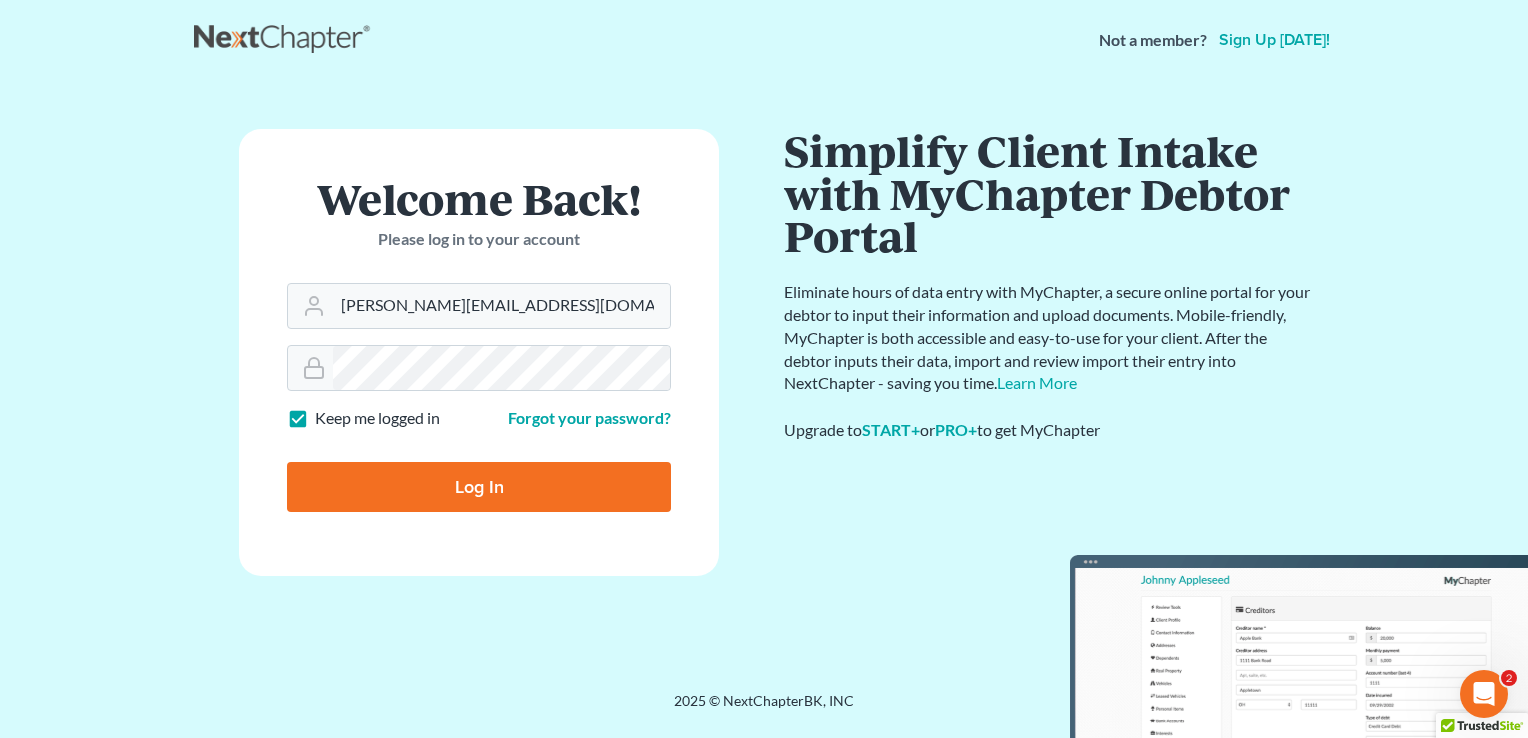 click on "Log In" at bounding box center (479, 487) 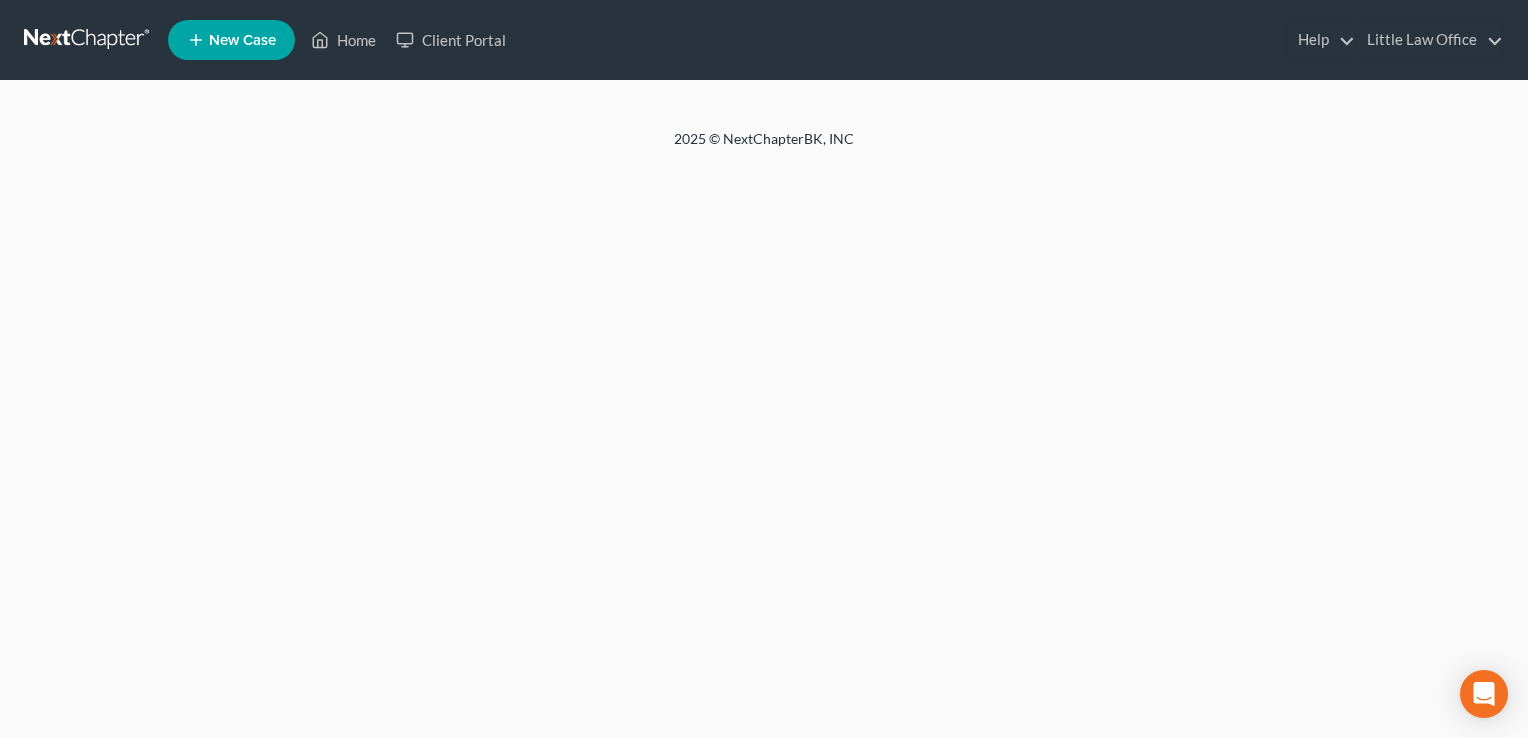 scroll, scrollTop: 0, scrollLeft: 0, axis: both 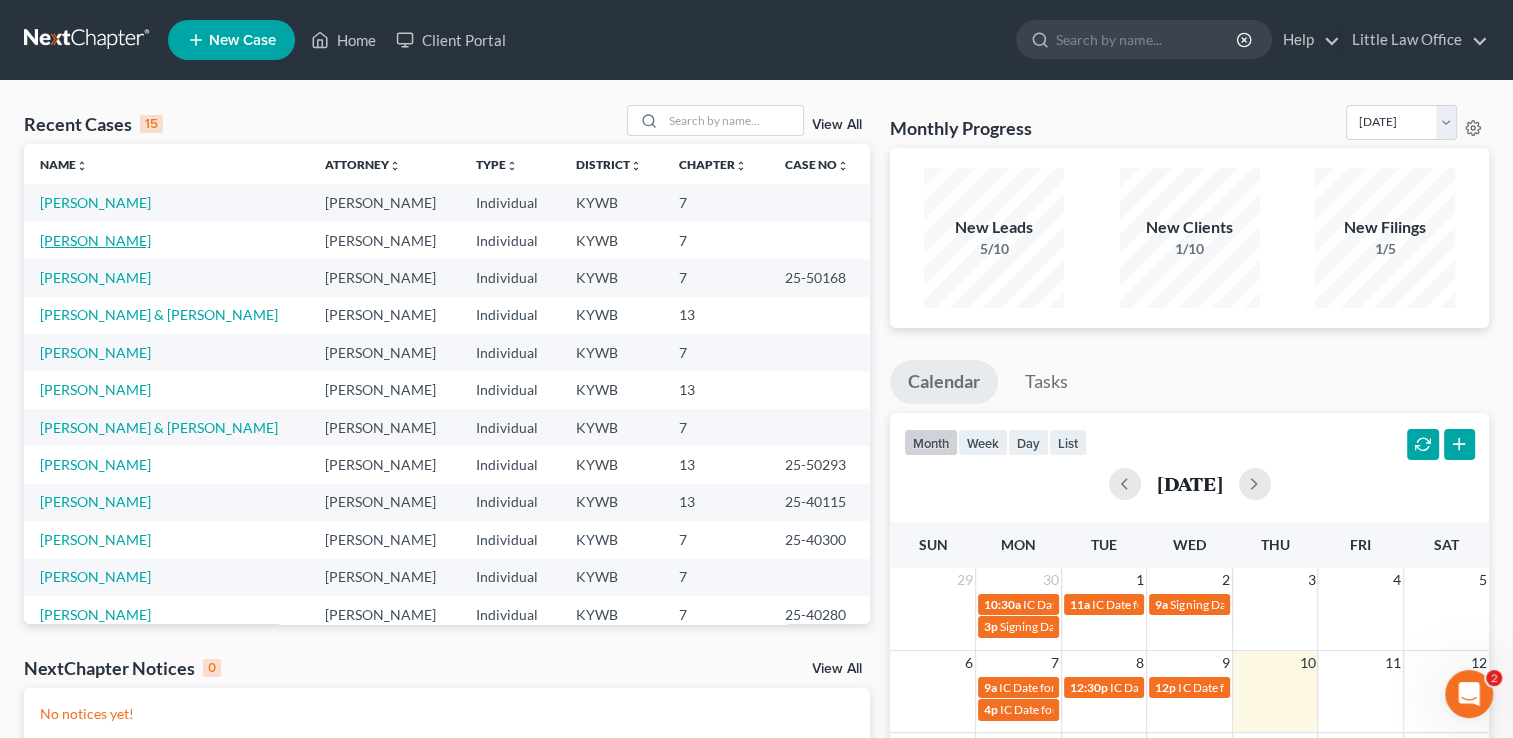 click on "[PERSON_NAME]" at bounding box center [95, 240] 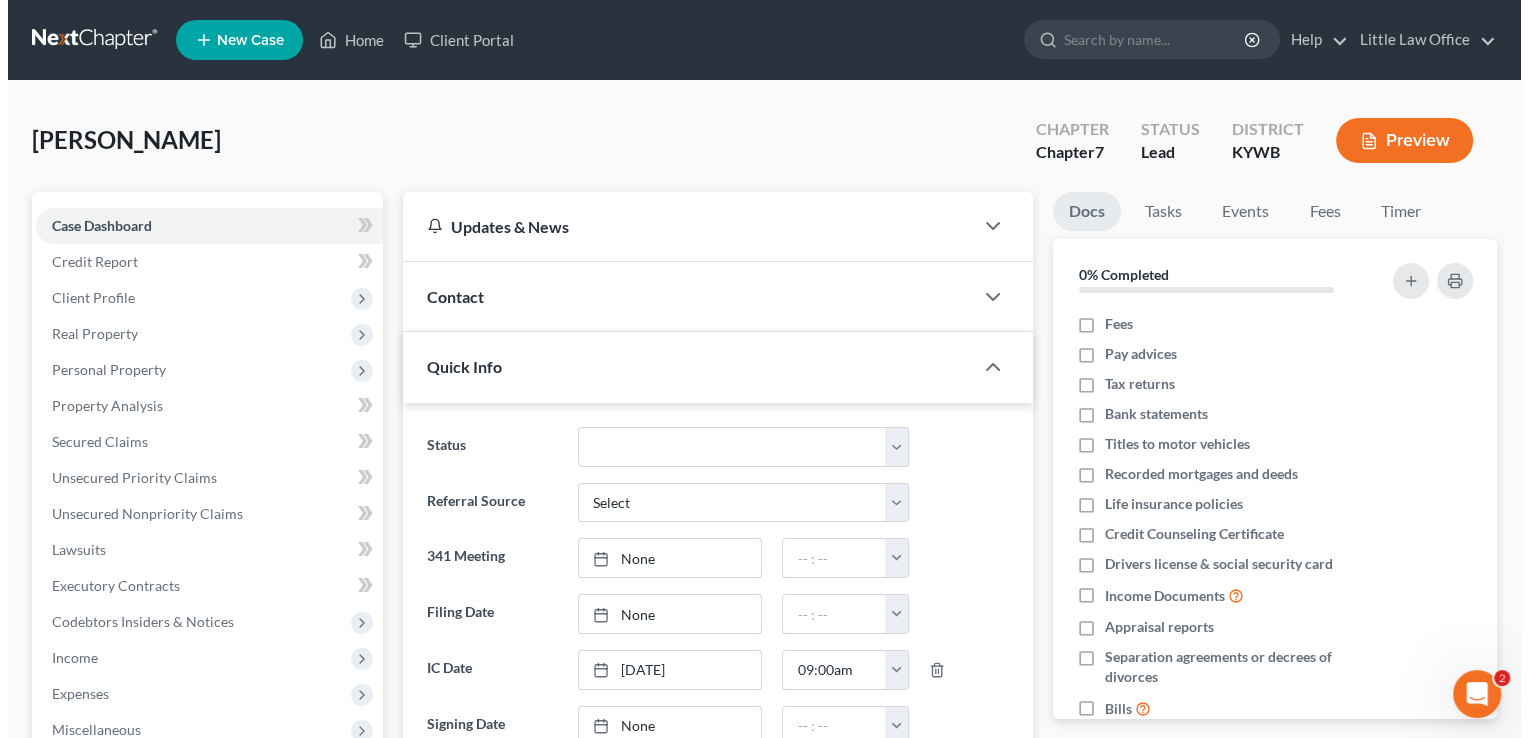 scroll, scrollTop: 125, scrollLeft: 0, axis: vertical 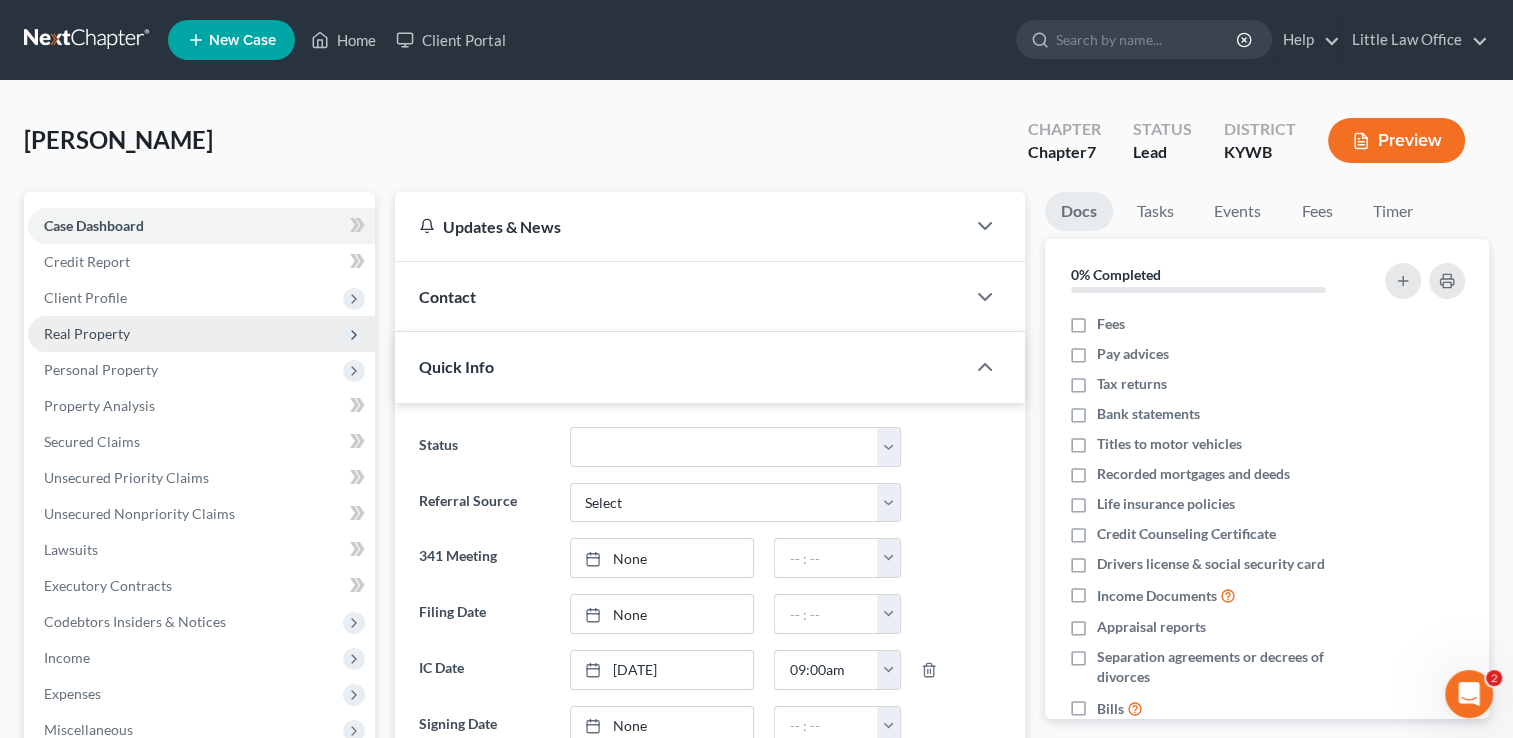 click on "Real Property" at bounding box center (201, 334) 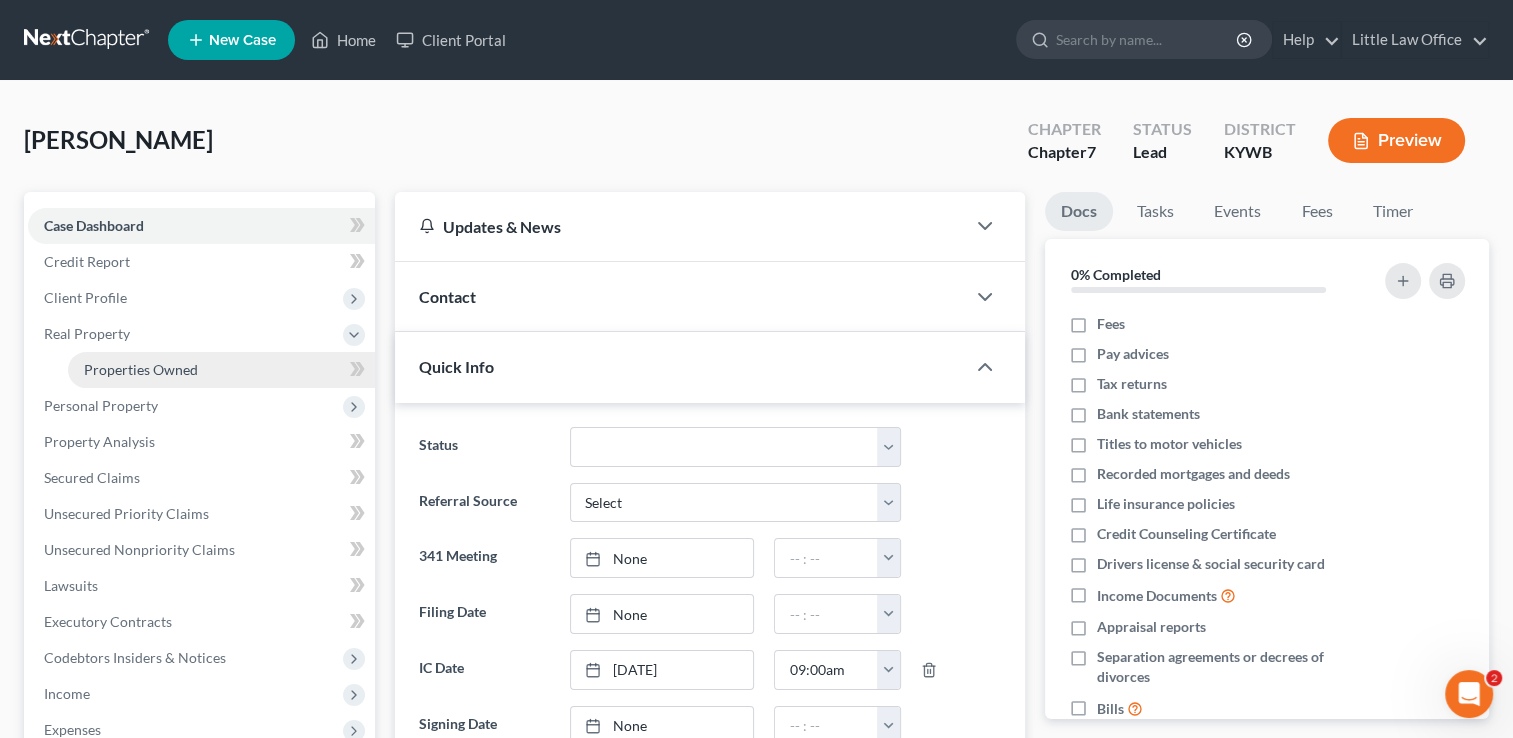 click on "Properties Owned" at bounding box center [221, 370] 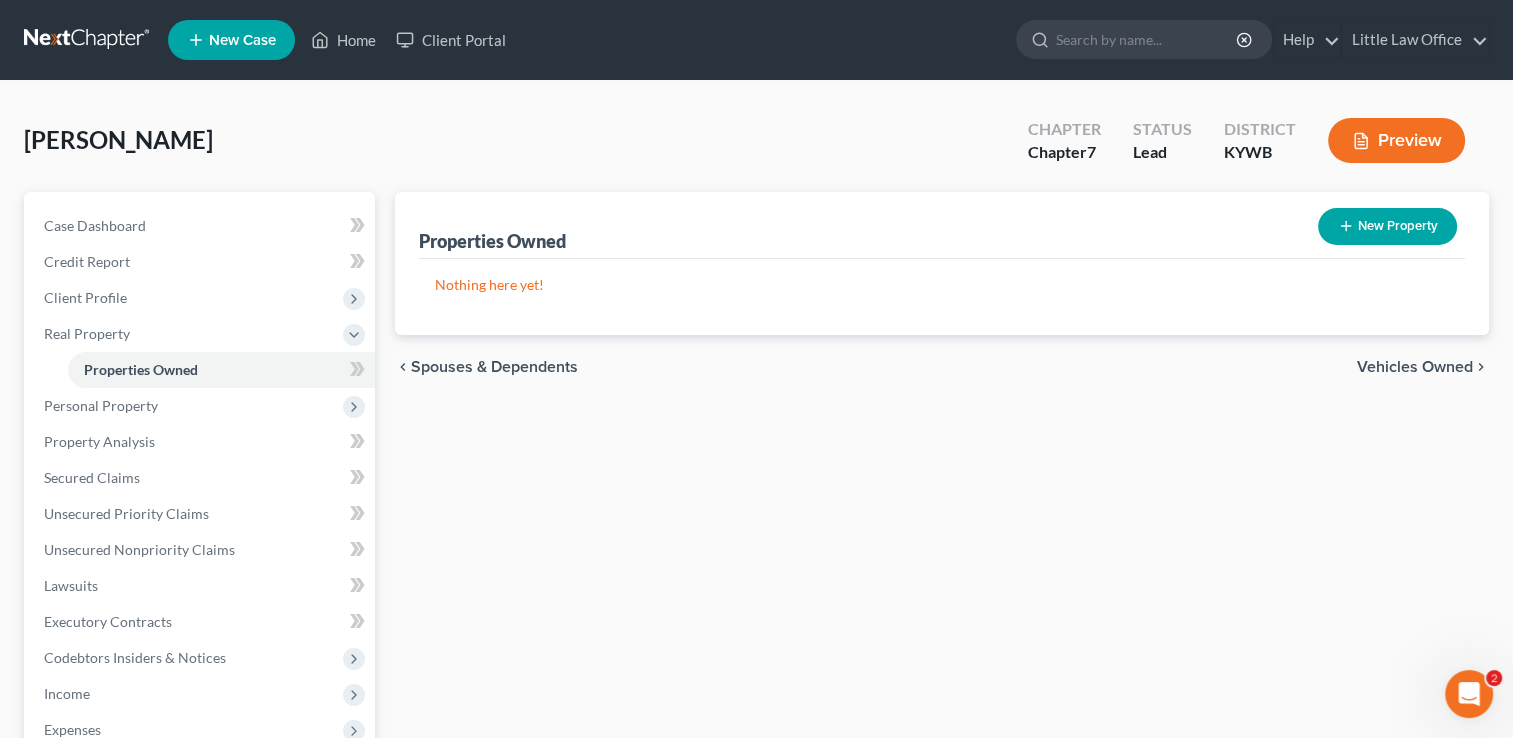 click on "New Property" at bounding box center [1387, 226] 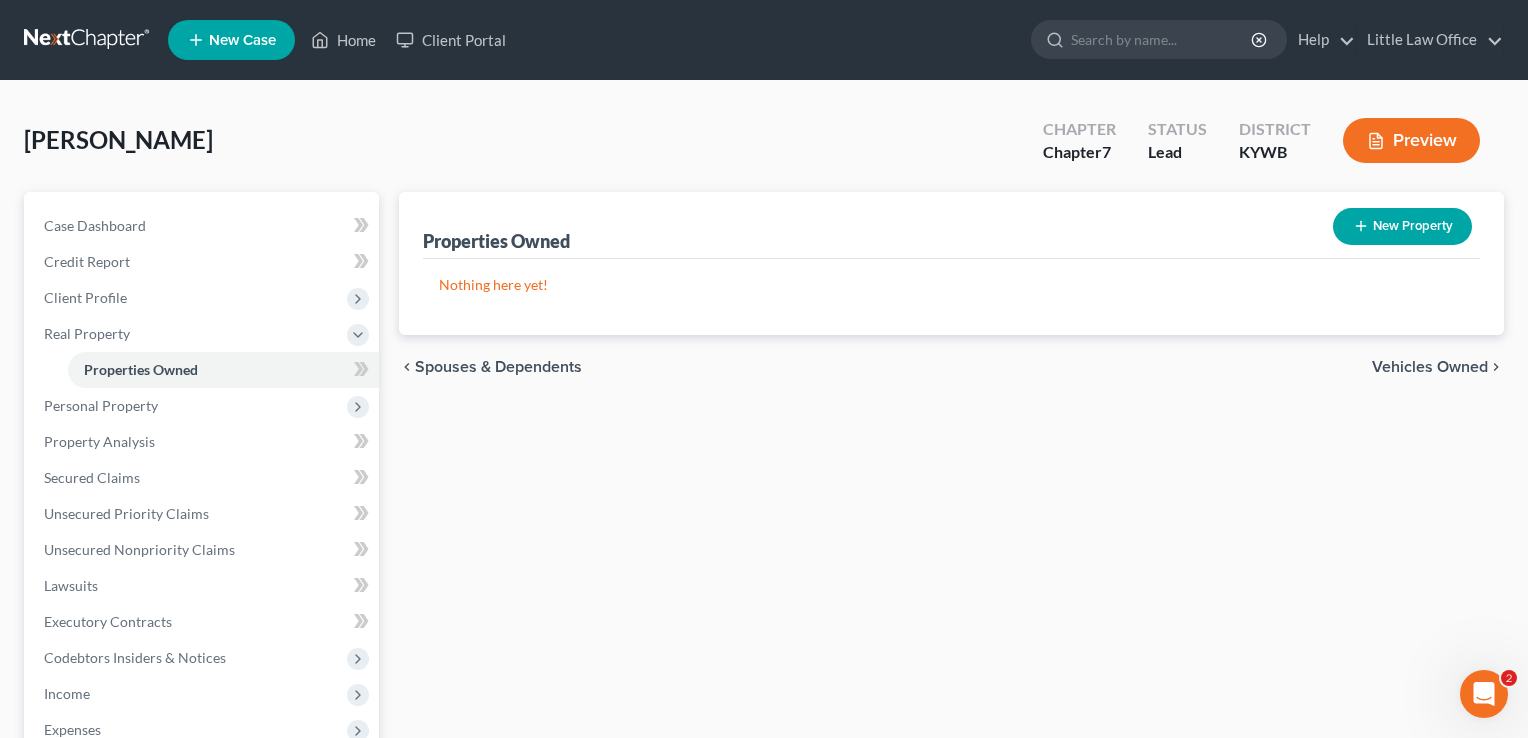 select on "0" 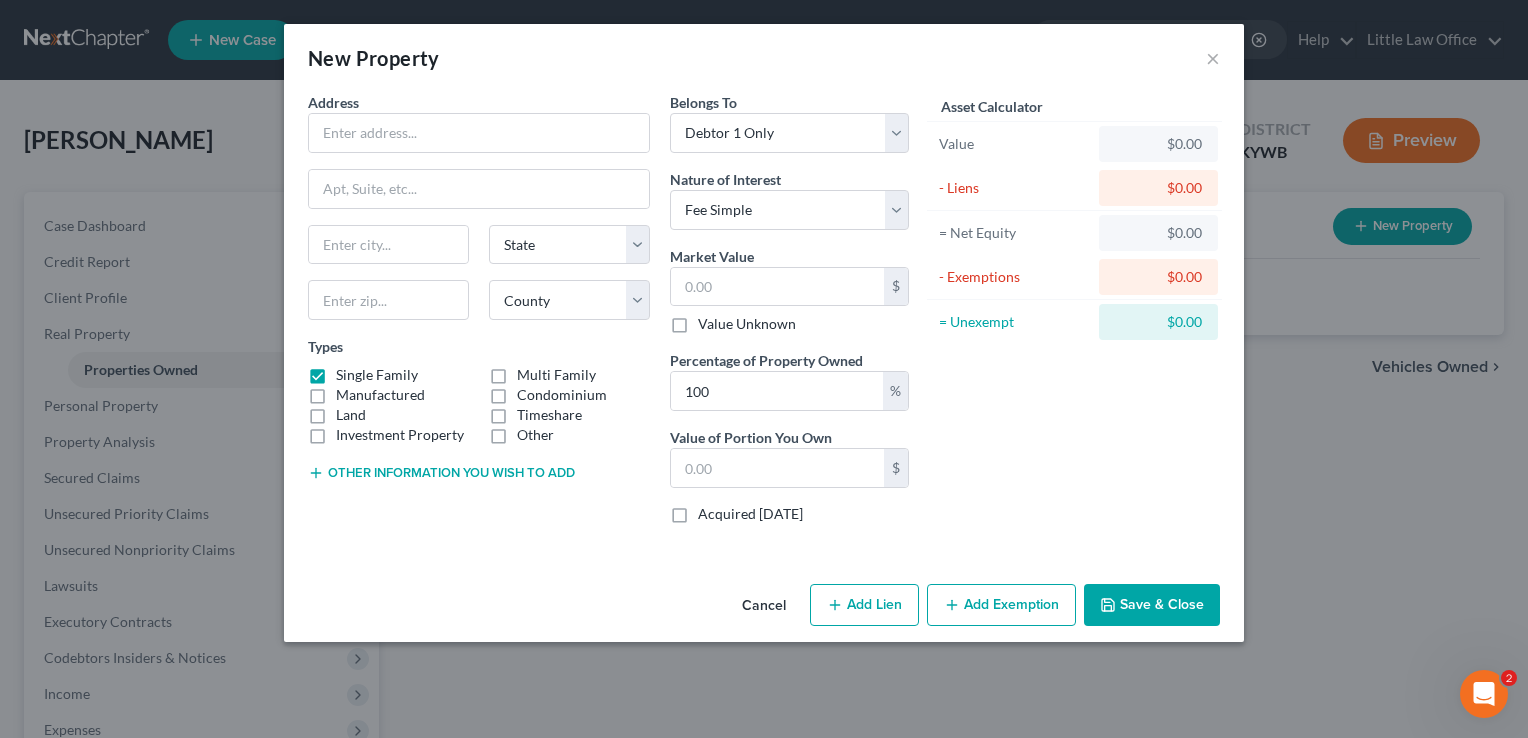 click on "Add Exemption" at bounding box center [1001, 605] 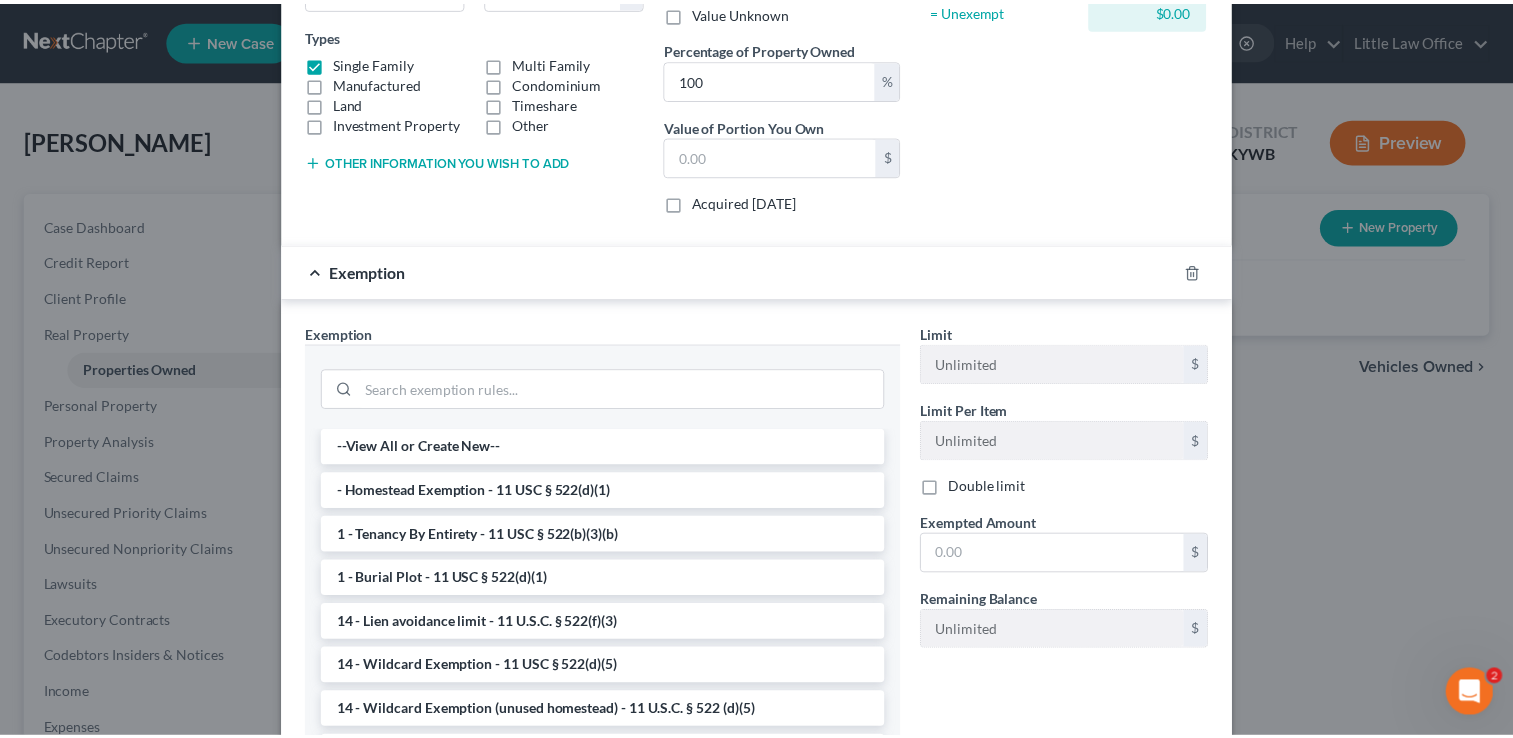 scroll, scrollTop: 360, scrollLeft: 0, axis: vertical 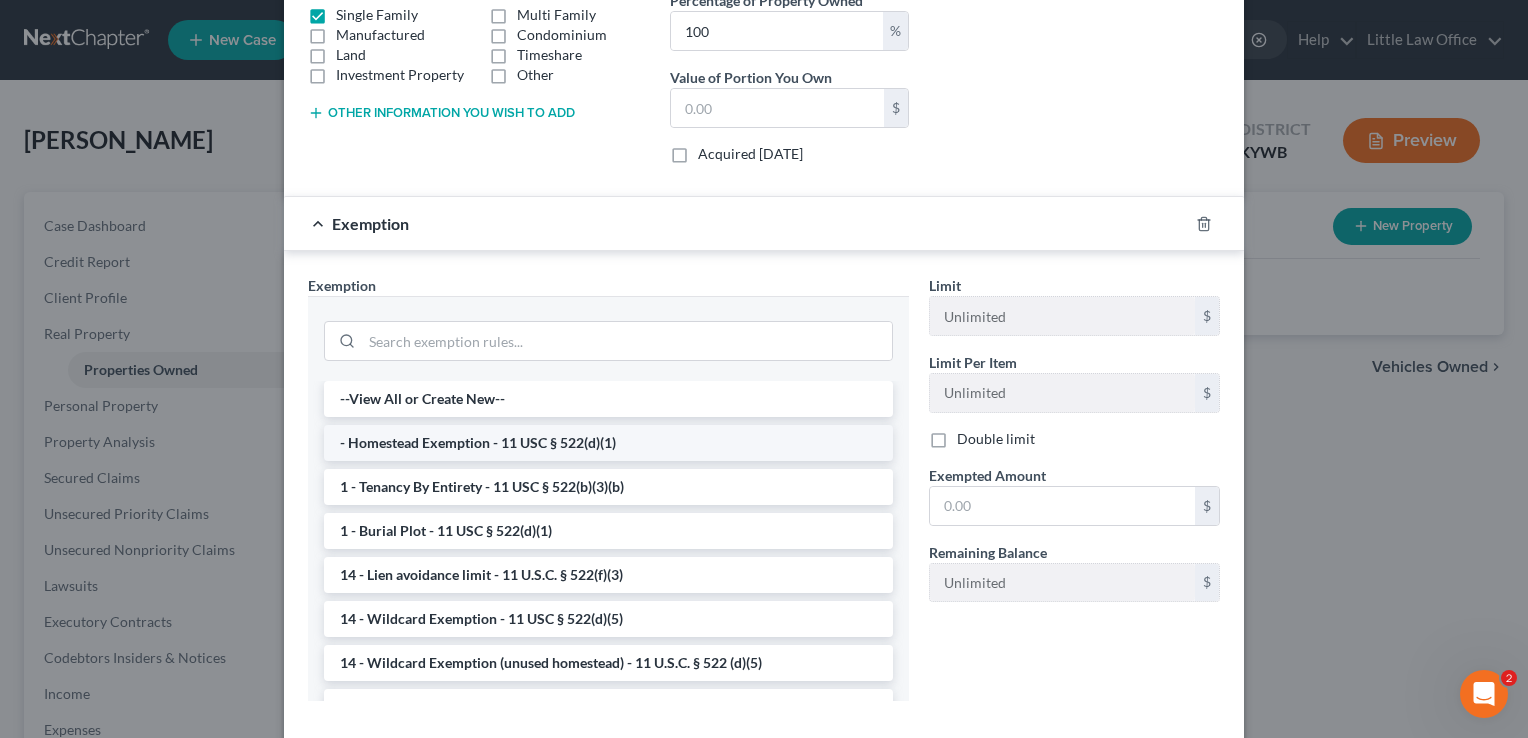 click on "- Homestead Exemption - 11 USC § 522(d)(1)" at bounding box center (608, 443) 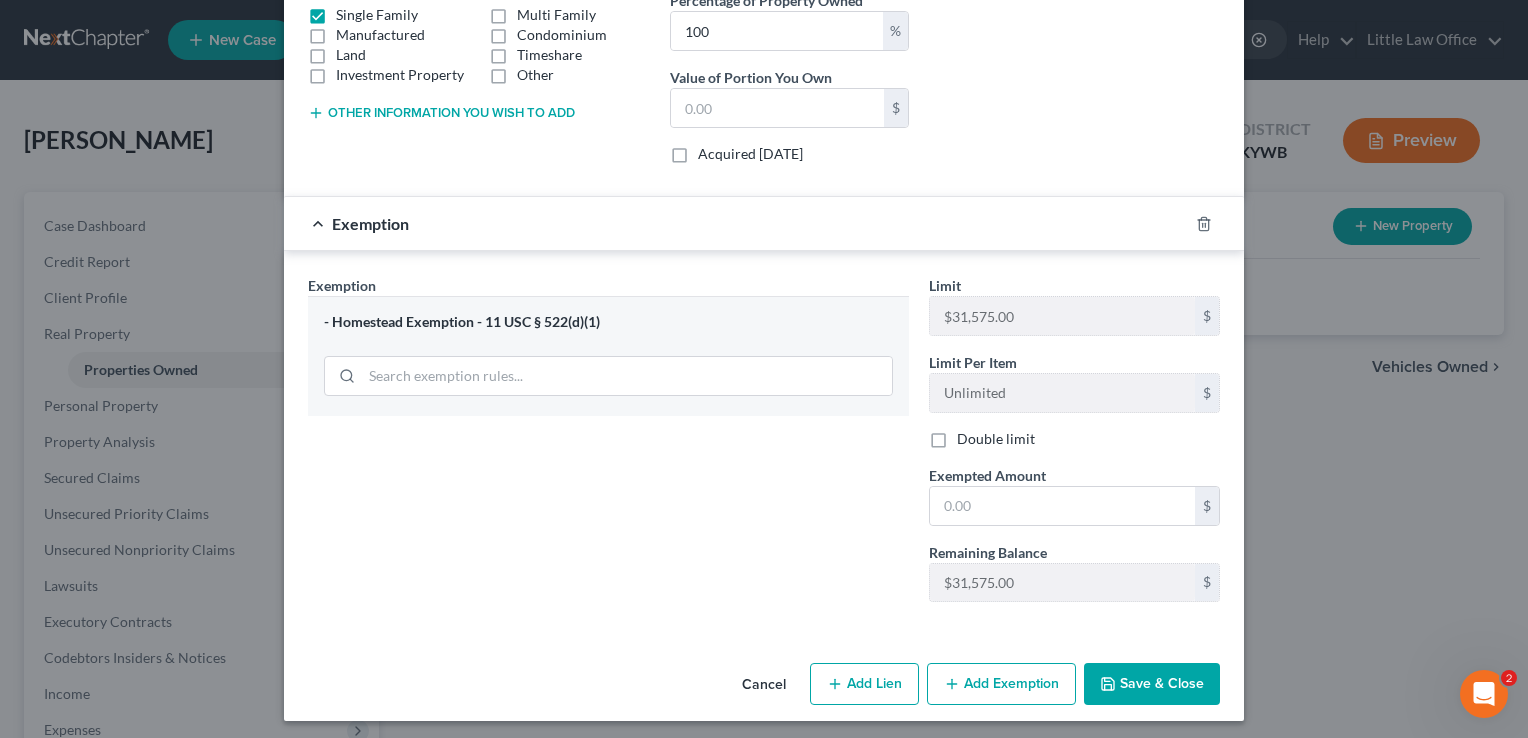 click on "Double limit" at bounding box center [996, 439] 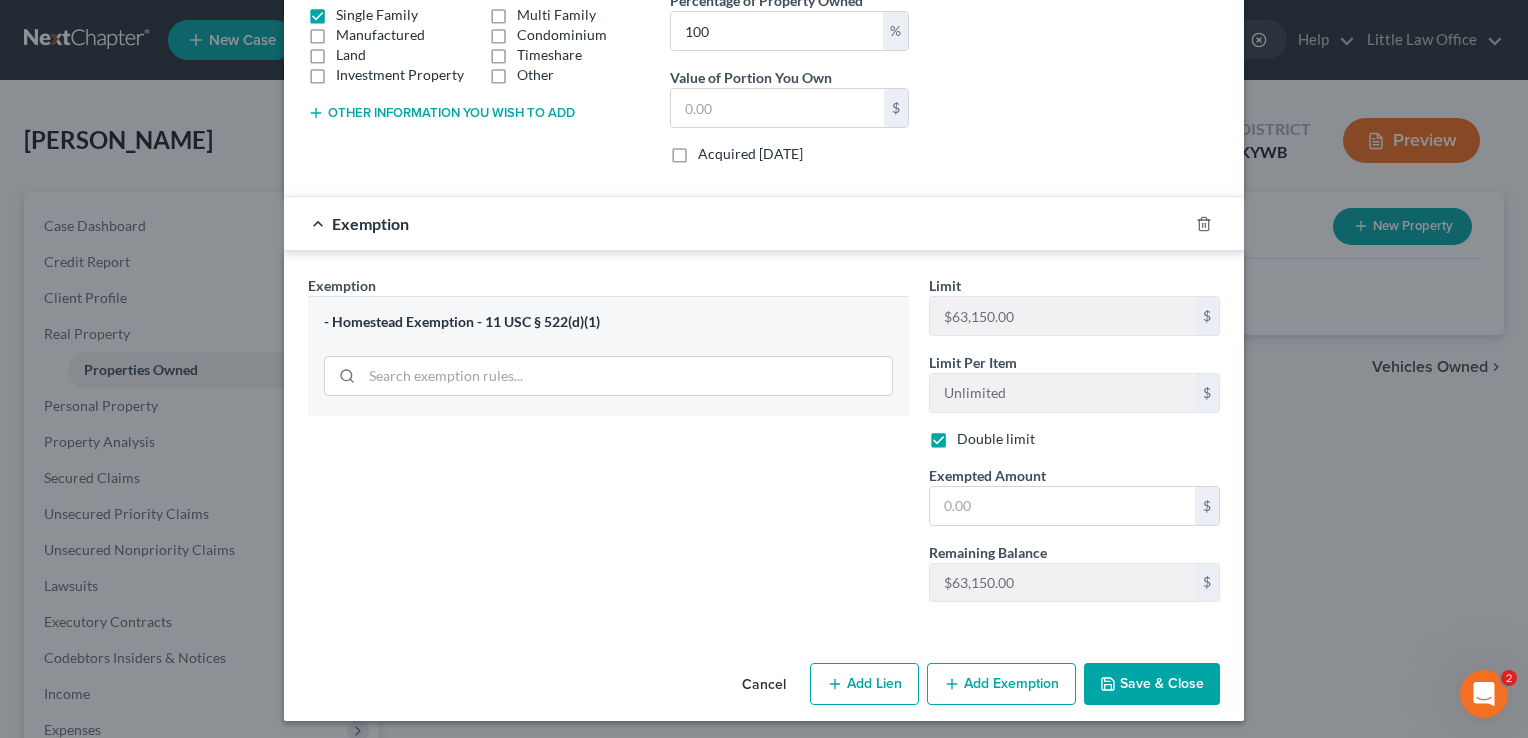 click on "Cancel" at bounding box center (764, 685) 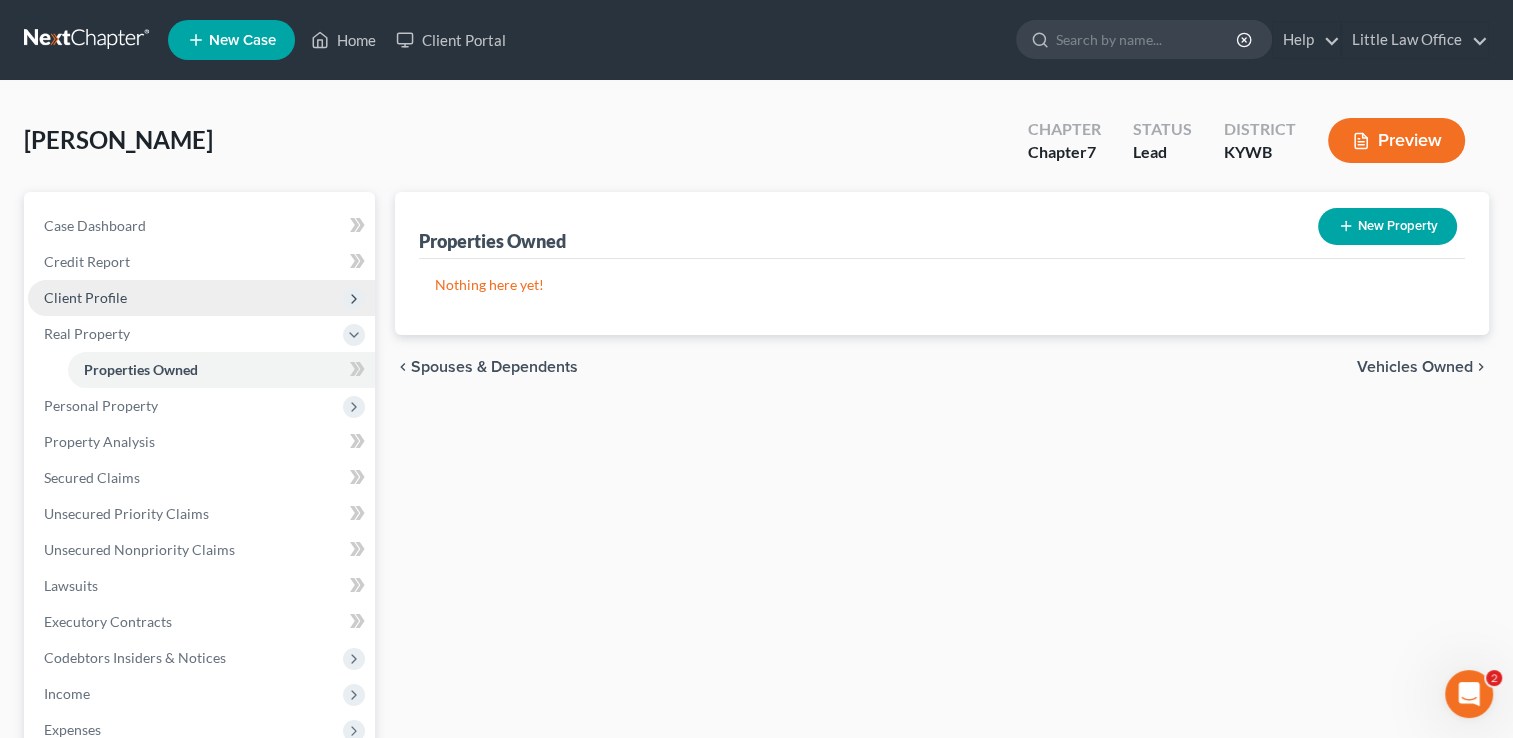 click on "Client Profile" at bounding box center (201, 298) 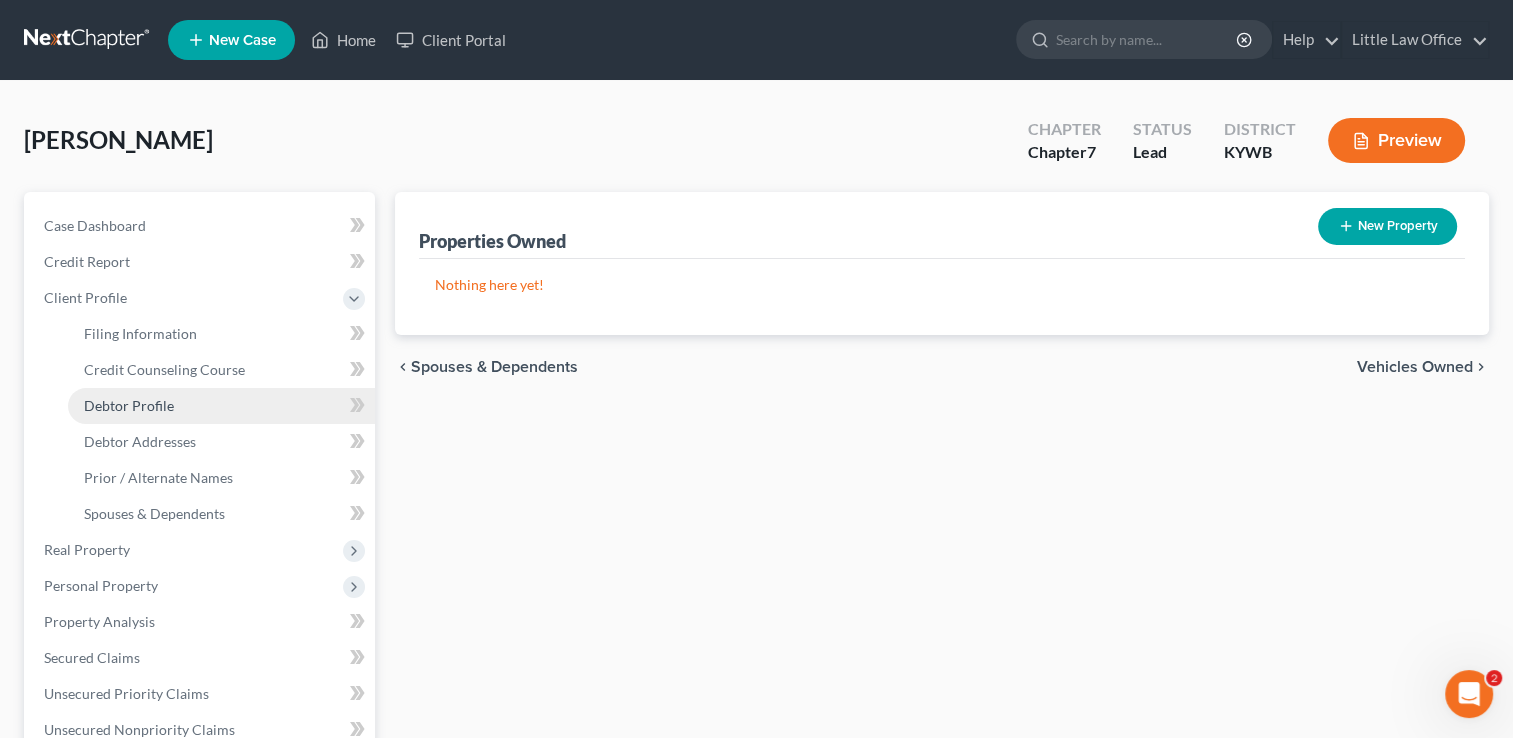 click on "Debtor Profile" at bounding box center [129, 405] 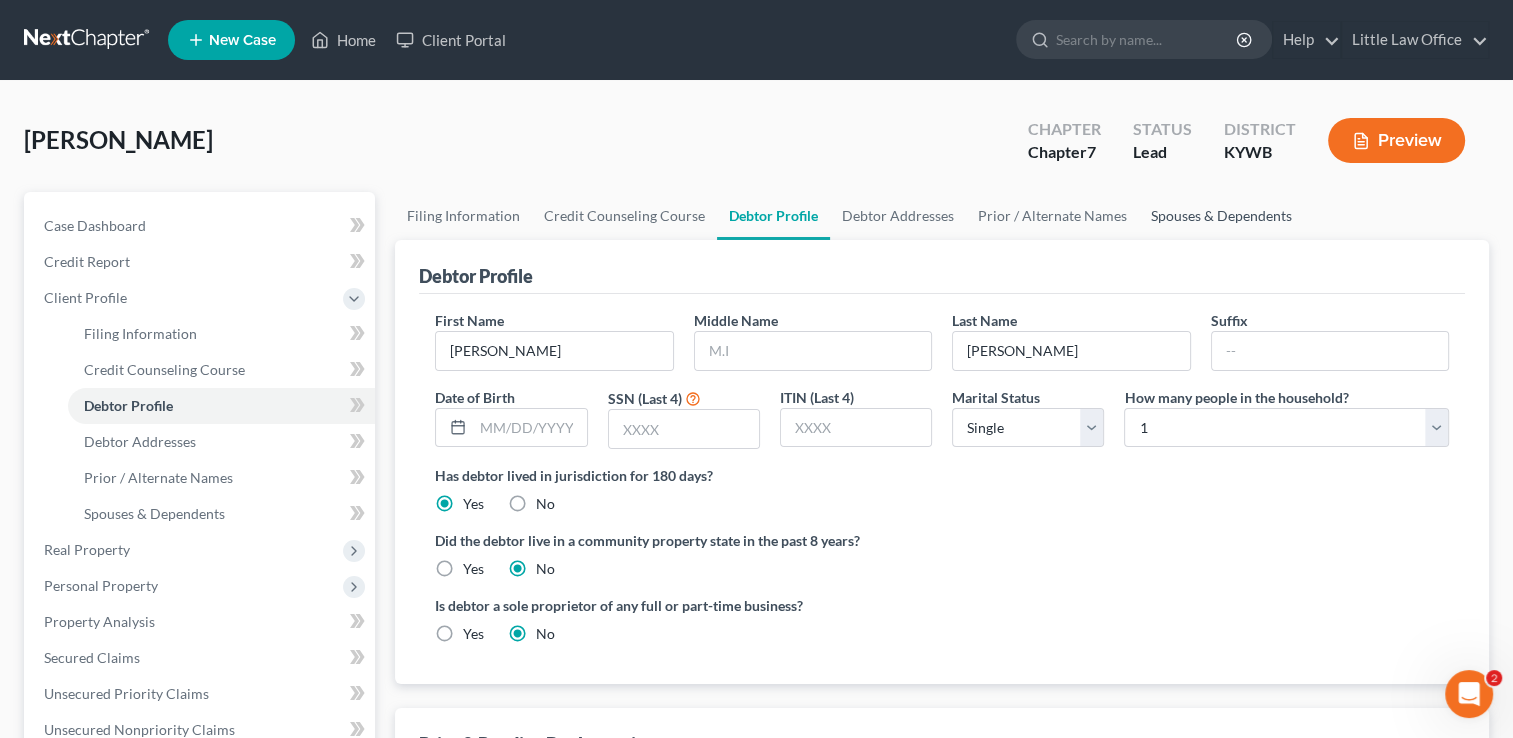 click on "Spouses & Dependents" at bounding box center [1221, 216] 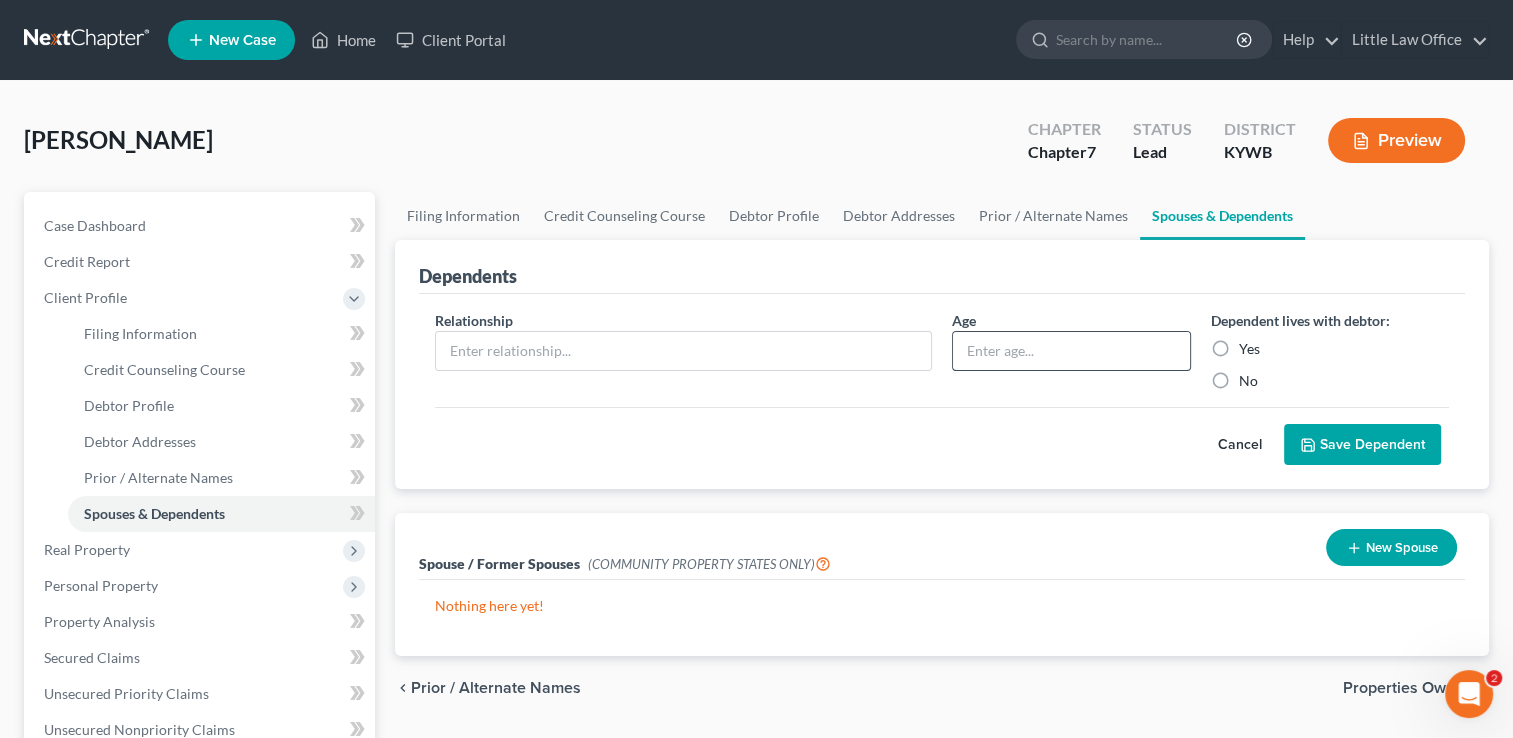 click at bounding box center (1071, 351) 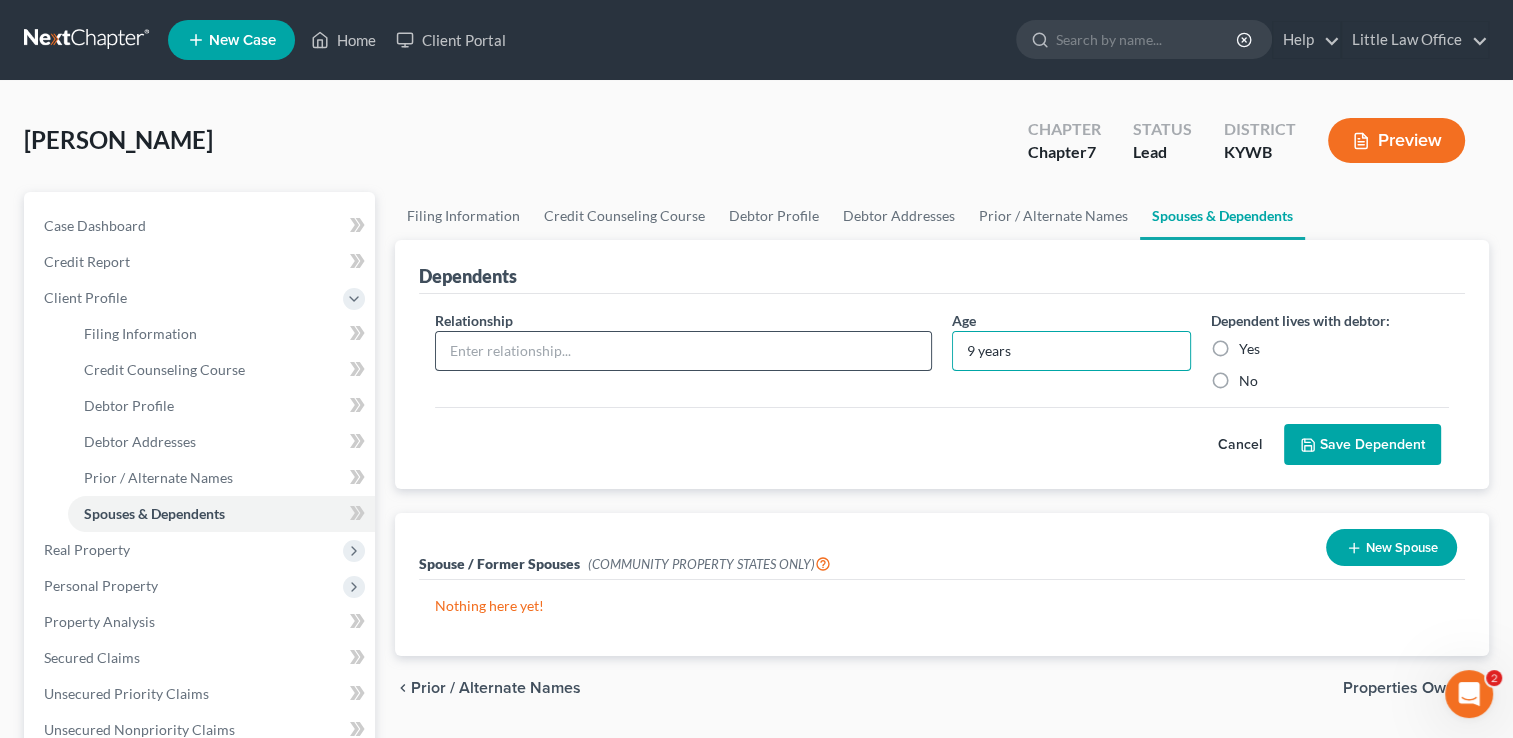 type on "9 years" 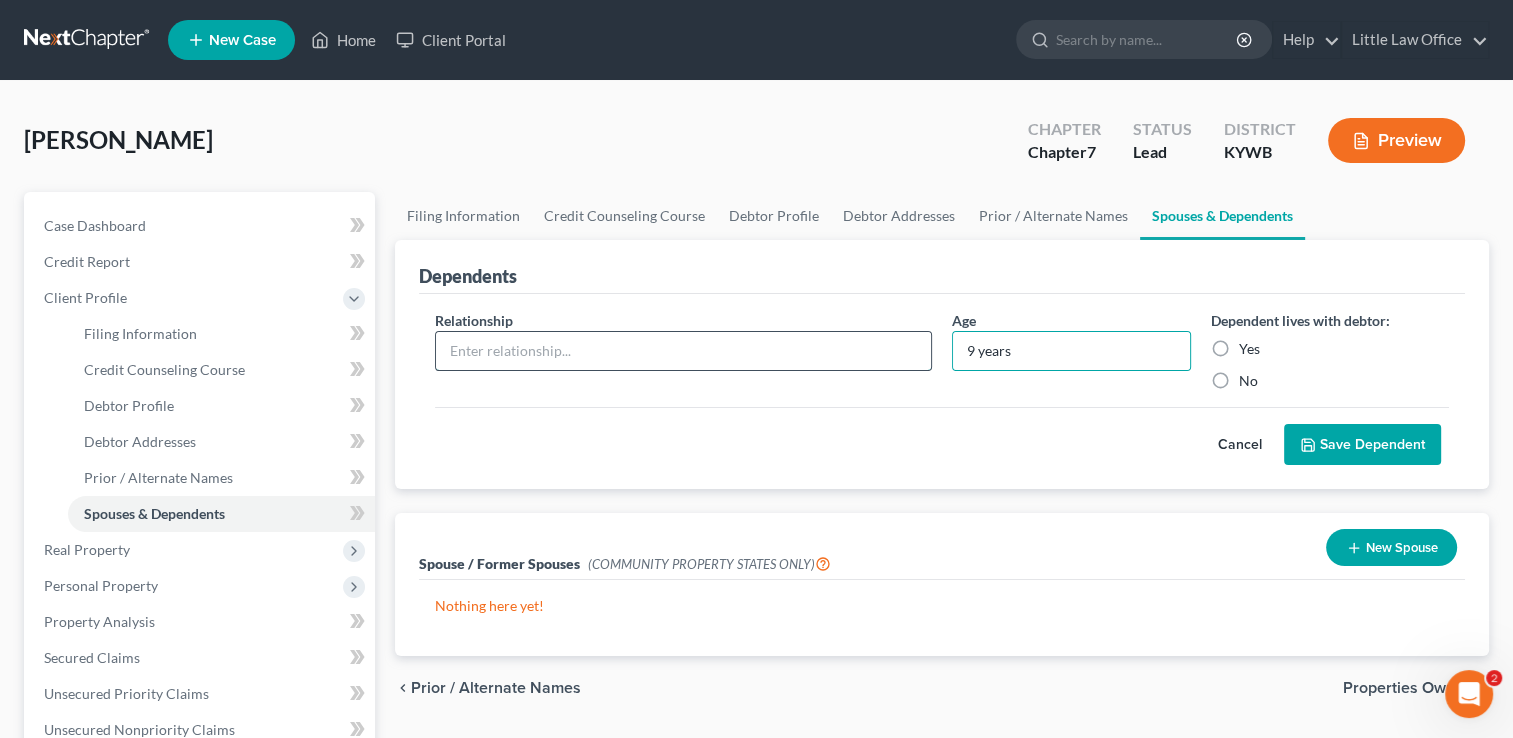 click at bounding box center [683, 351] 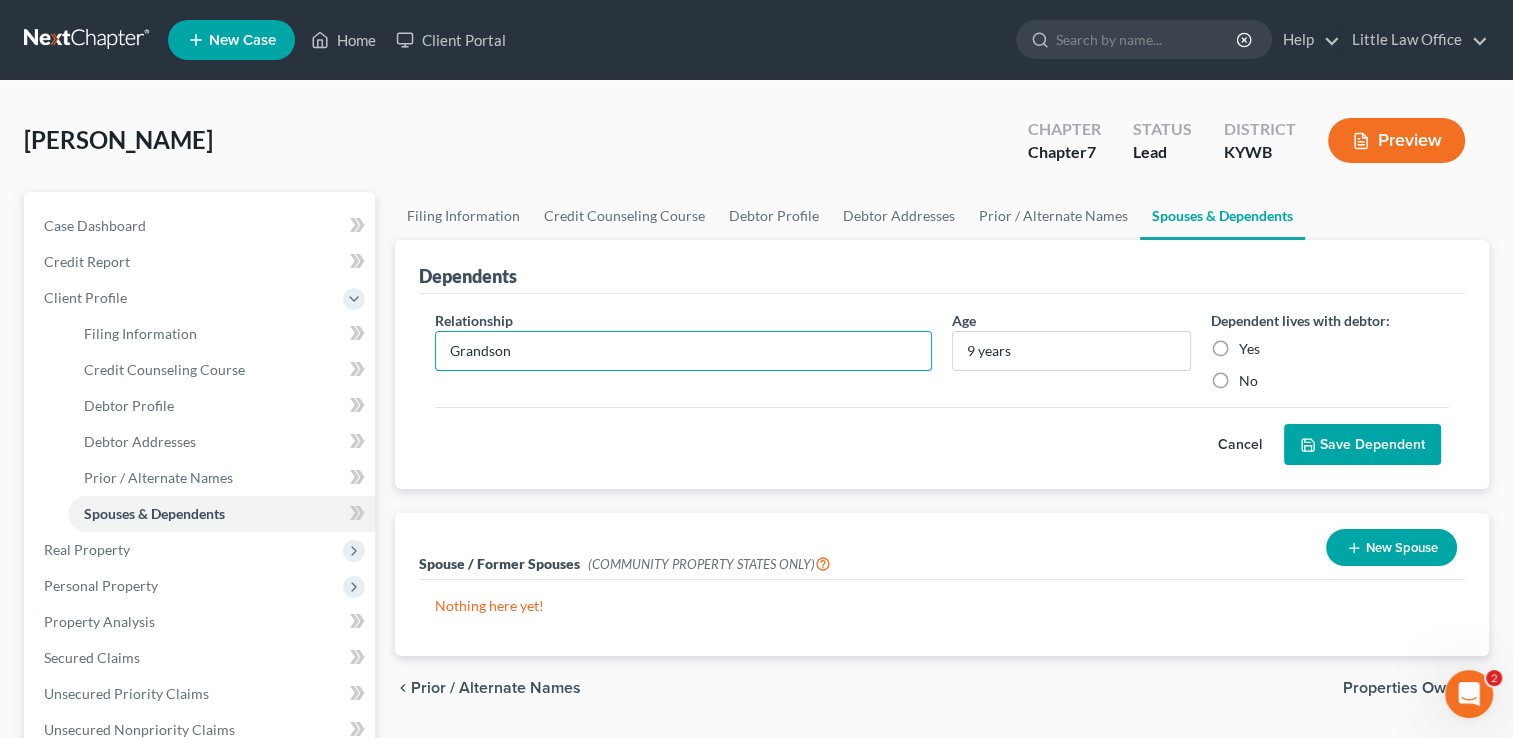 type on "Grandson" 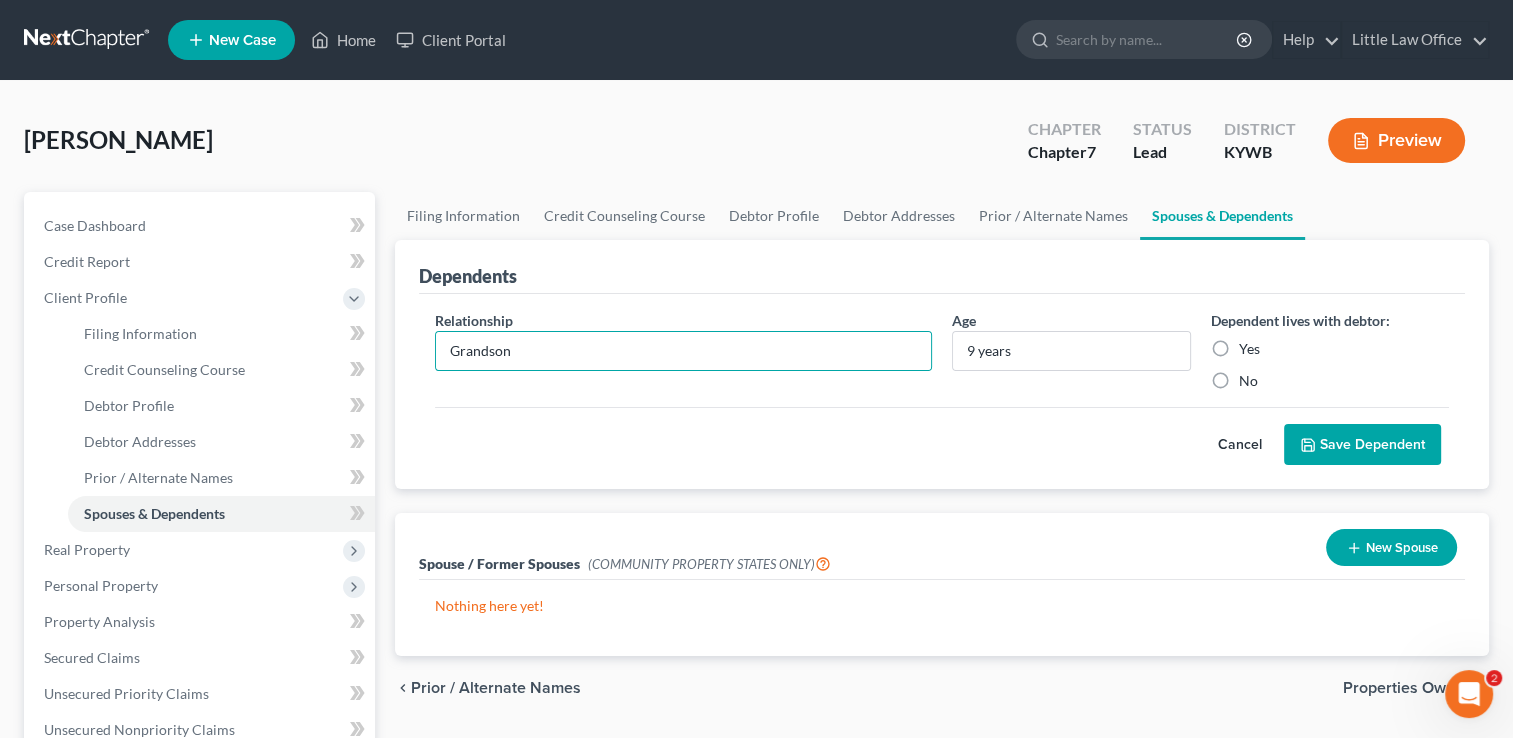 click on "Yes" at bounding box center [1249, 349] 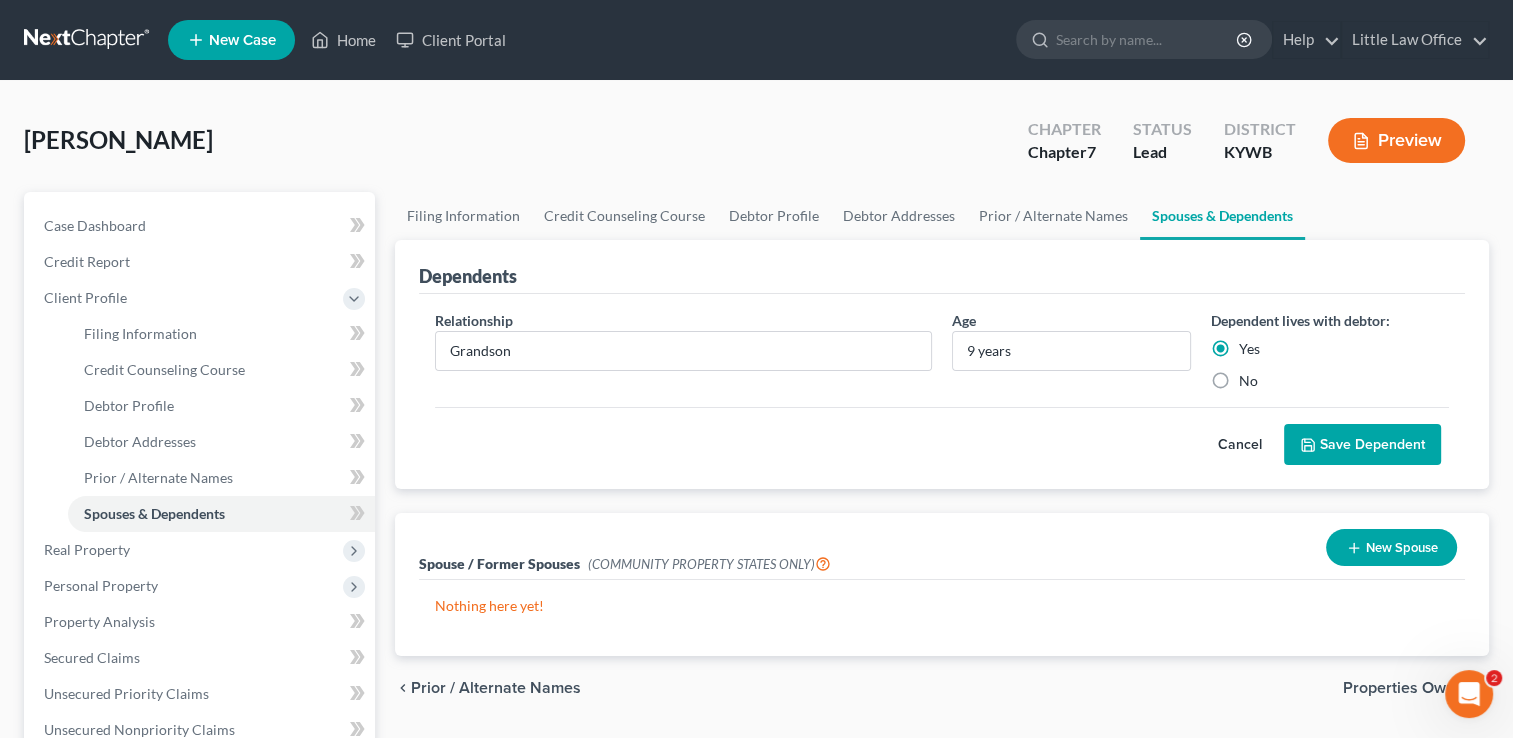 click on "Save Dependent" at bounding box center [1362, 445] 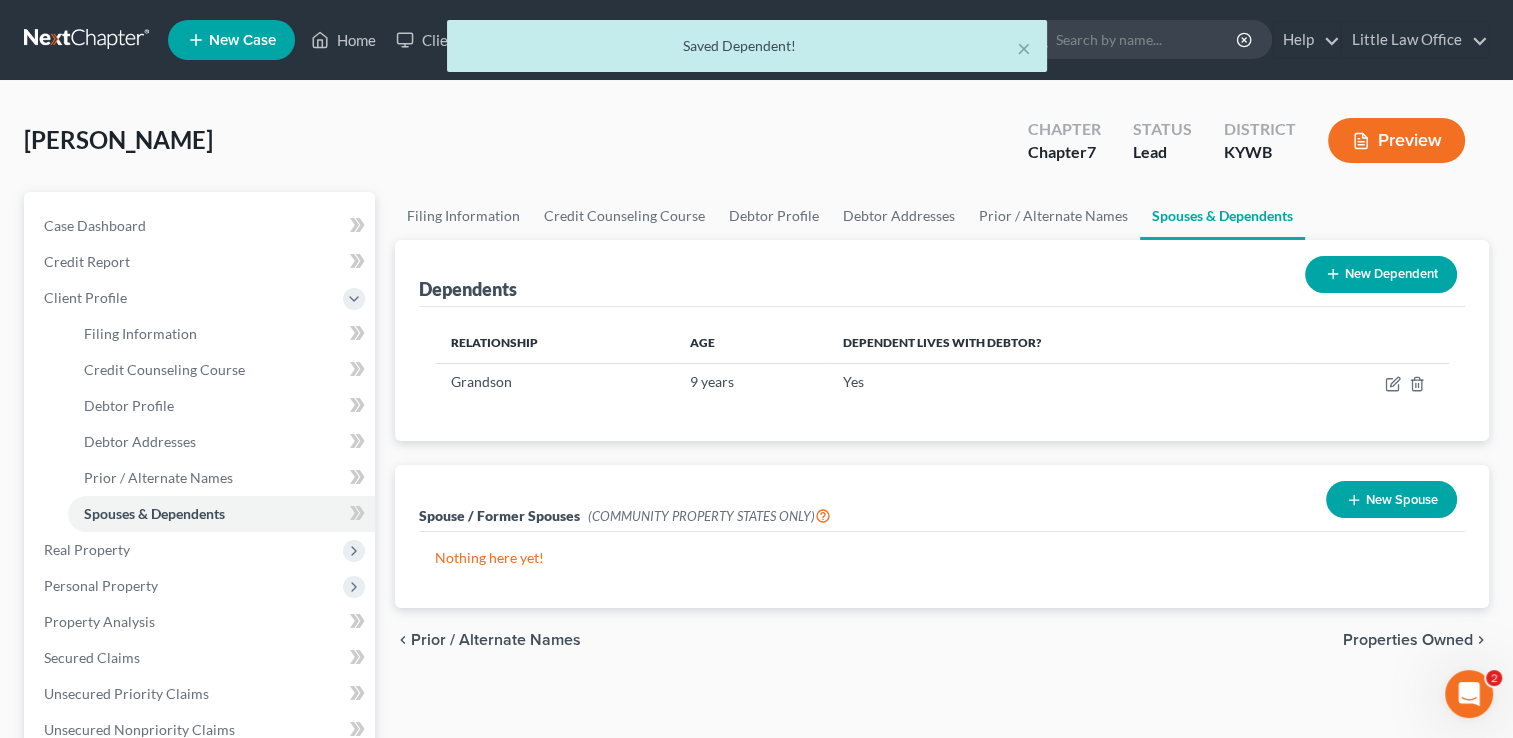 click on "New Dependent" at bounding box center [1381, 274] 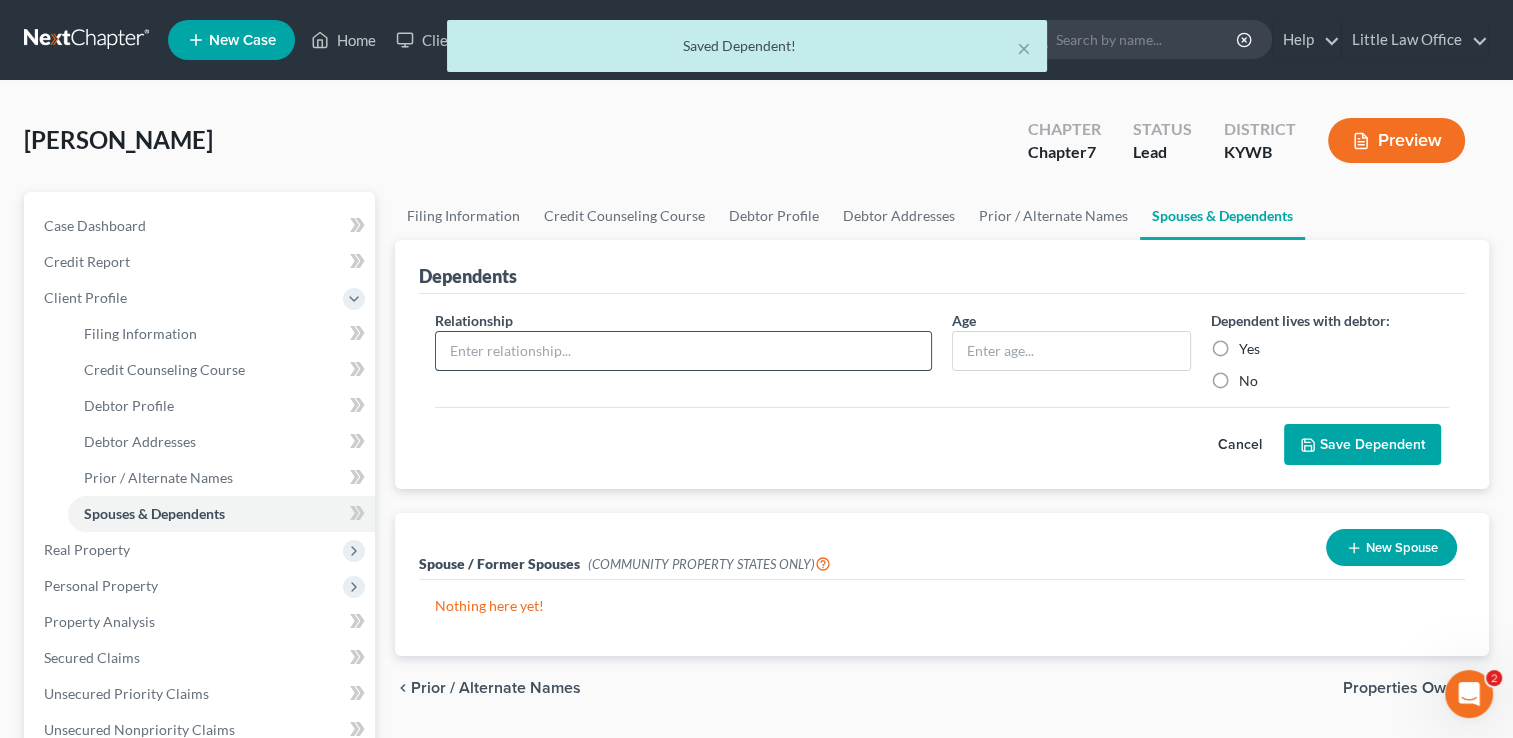 click at bounding box center [683, 351] 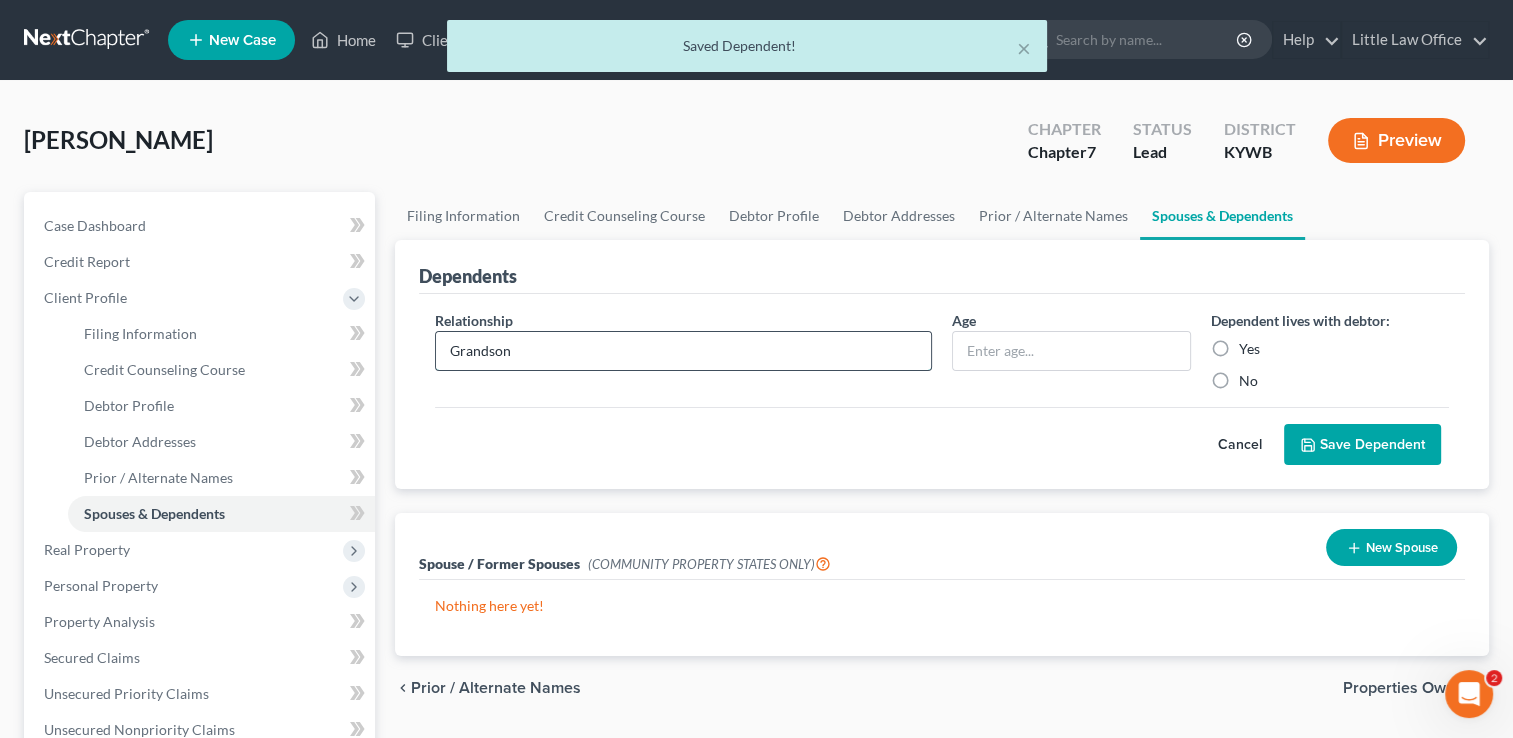 type on "Grandson" 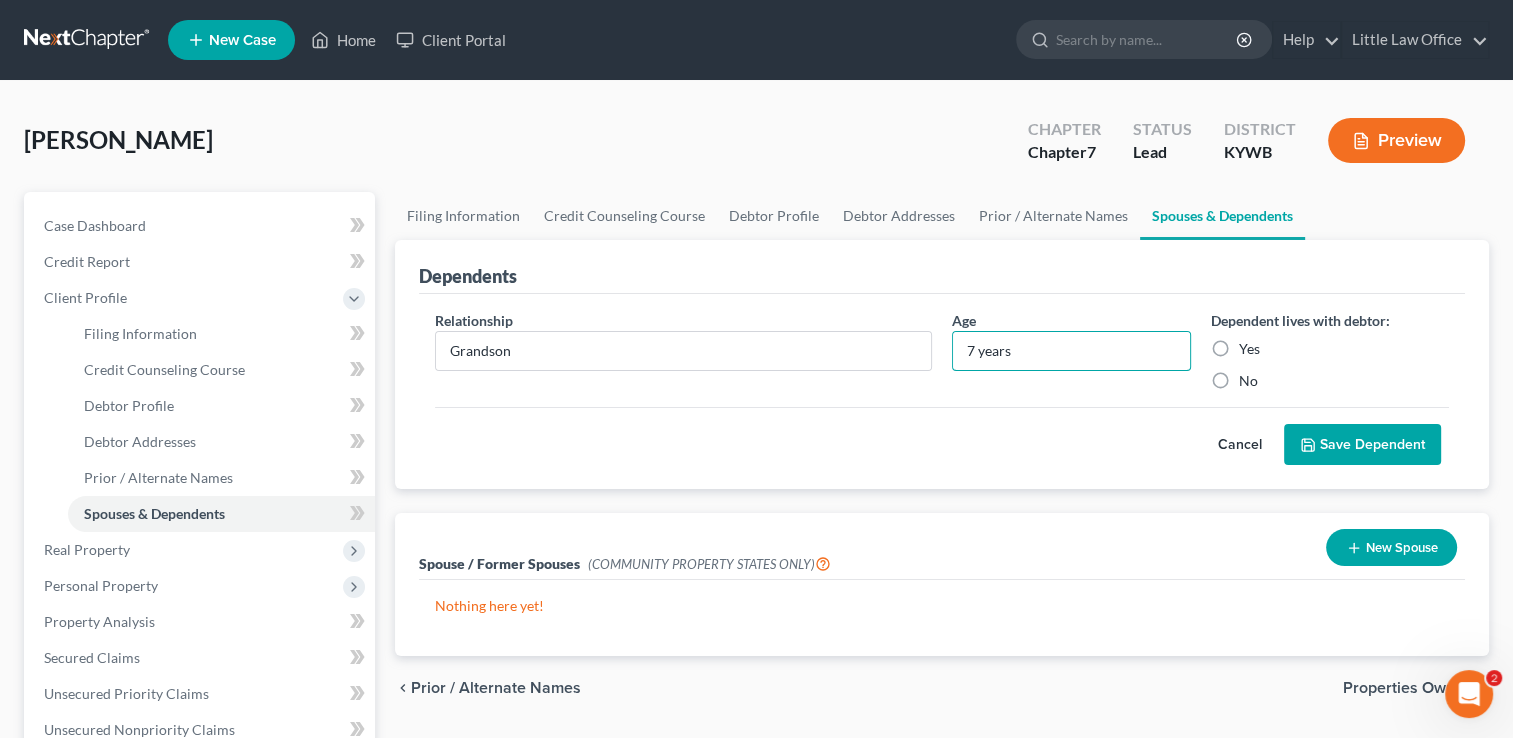 type on "7 years" 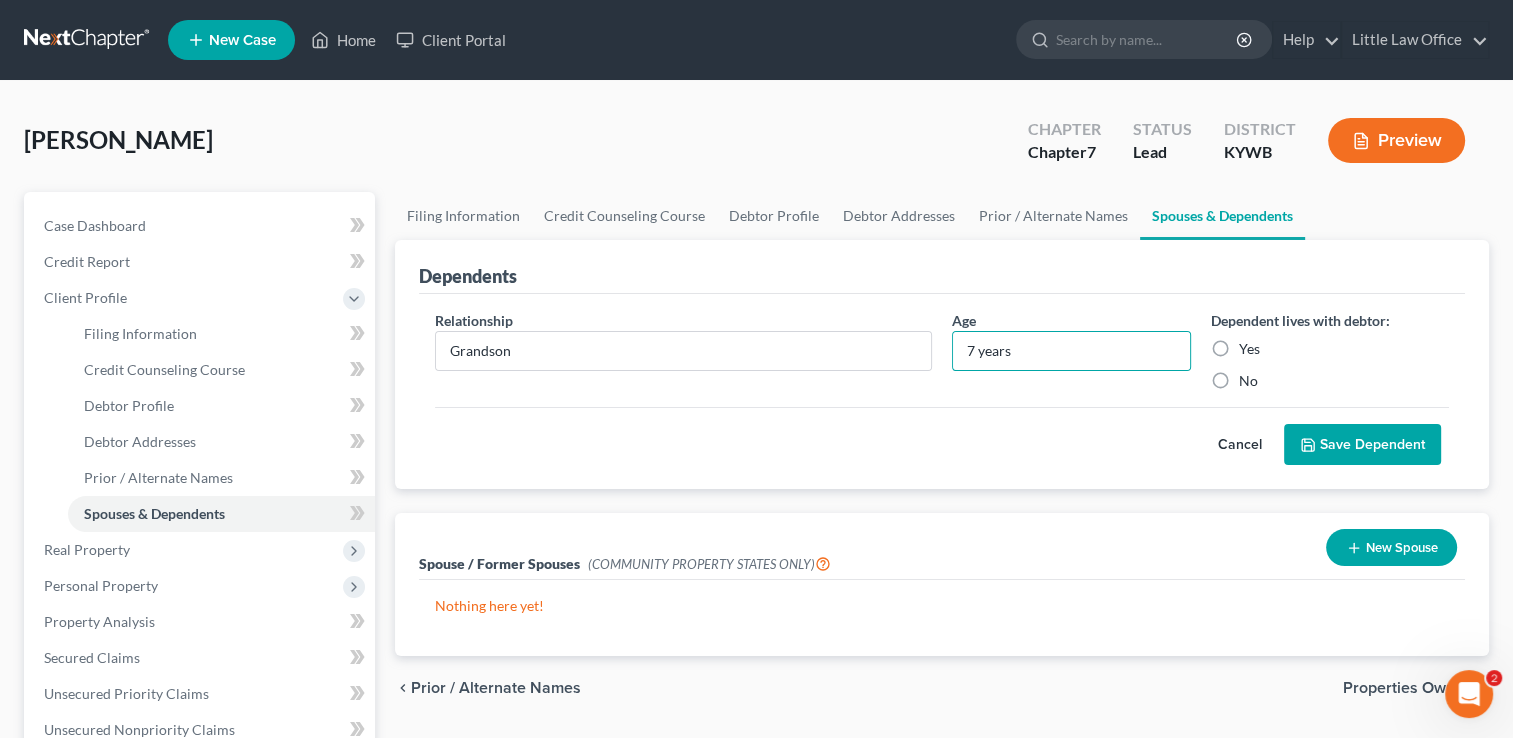 click on "Relationship
*
Grandson Age 7 years Dependent lives with debtor: Yes No Cancel Save Dependent" at bounding box center (942, 392) 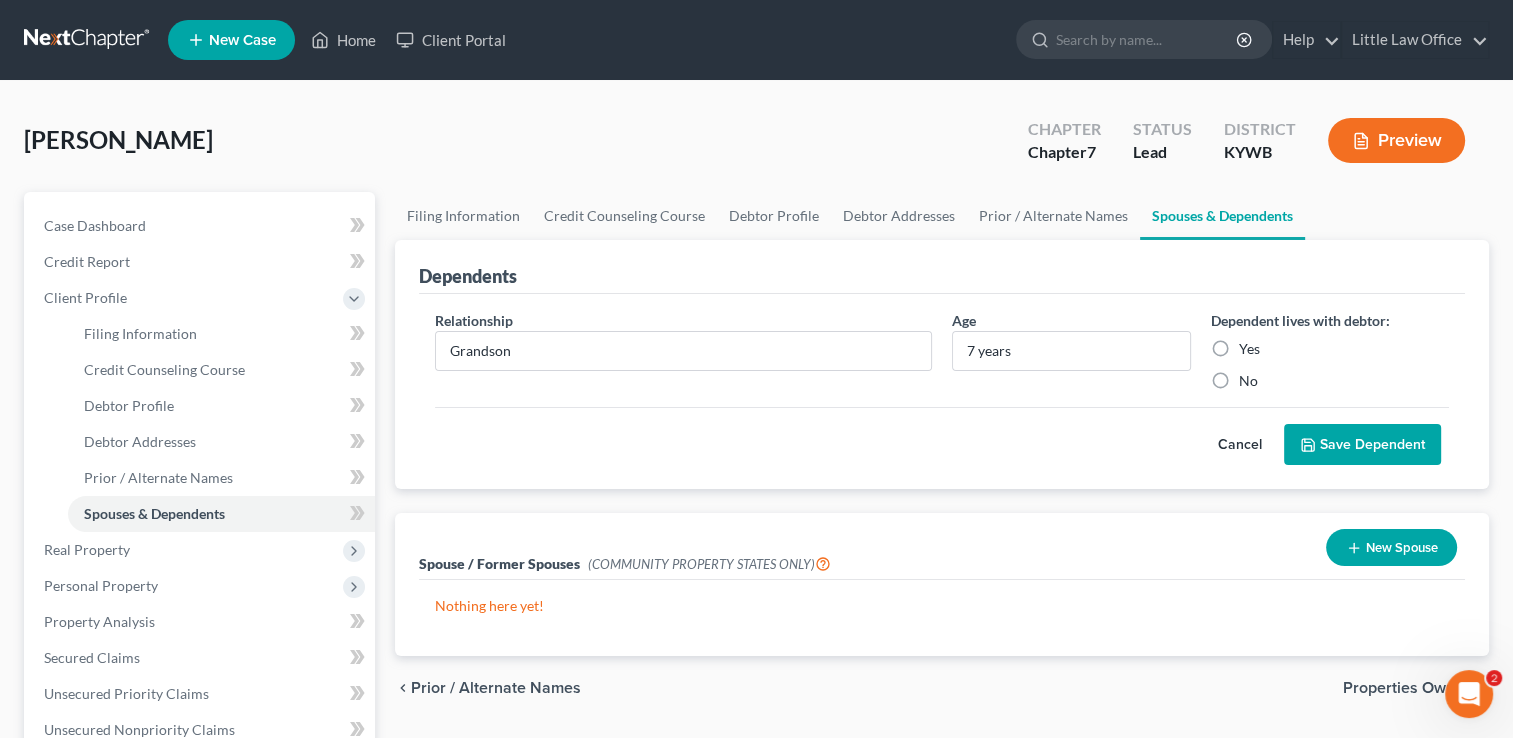 click on "Save Dependent" at bounding box center [1362, 445] 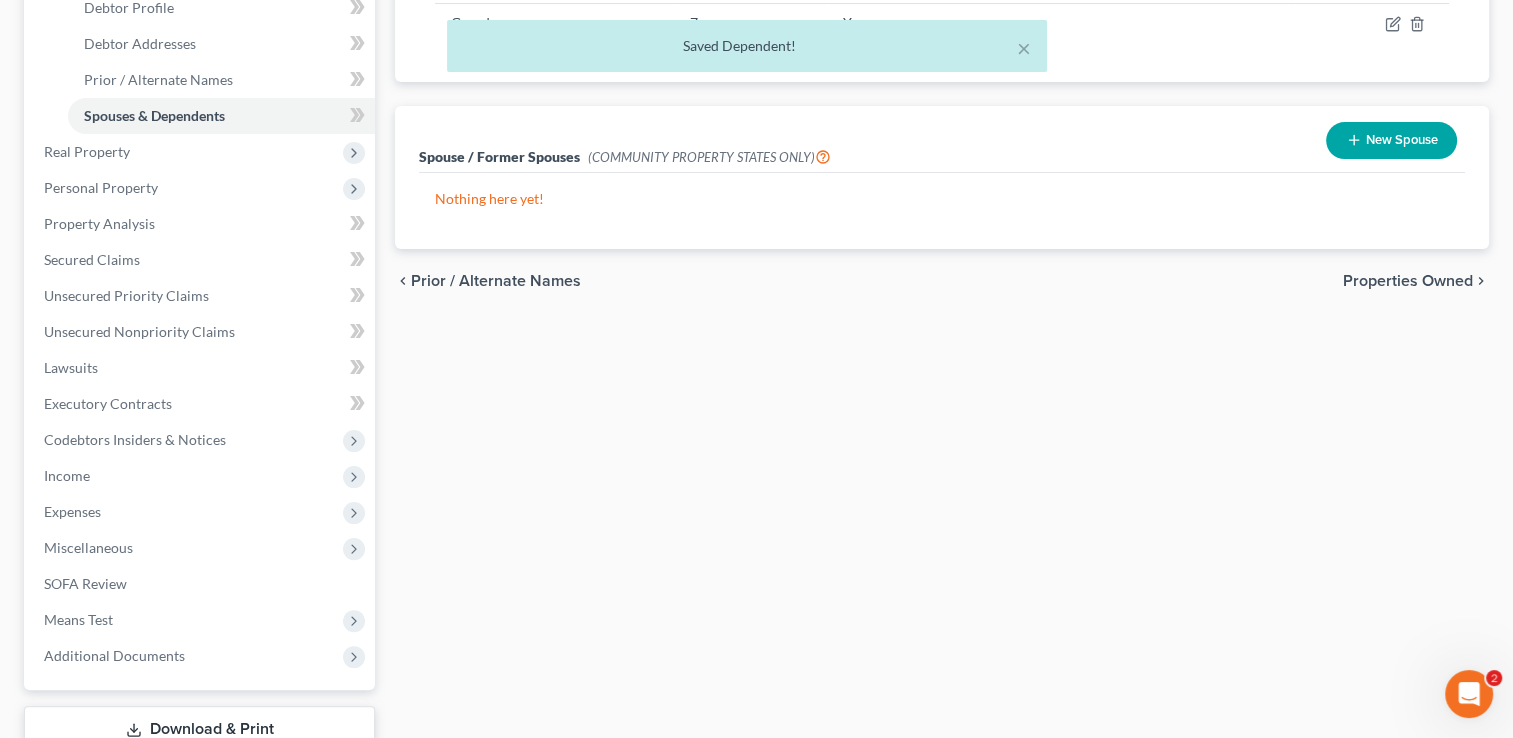 scroll, scrollTop: 412, scrollLeft: 0, axis: vertical 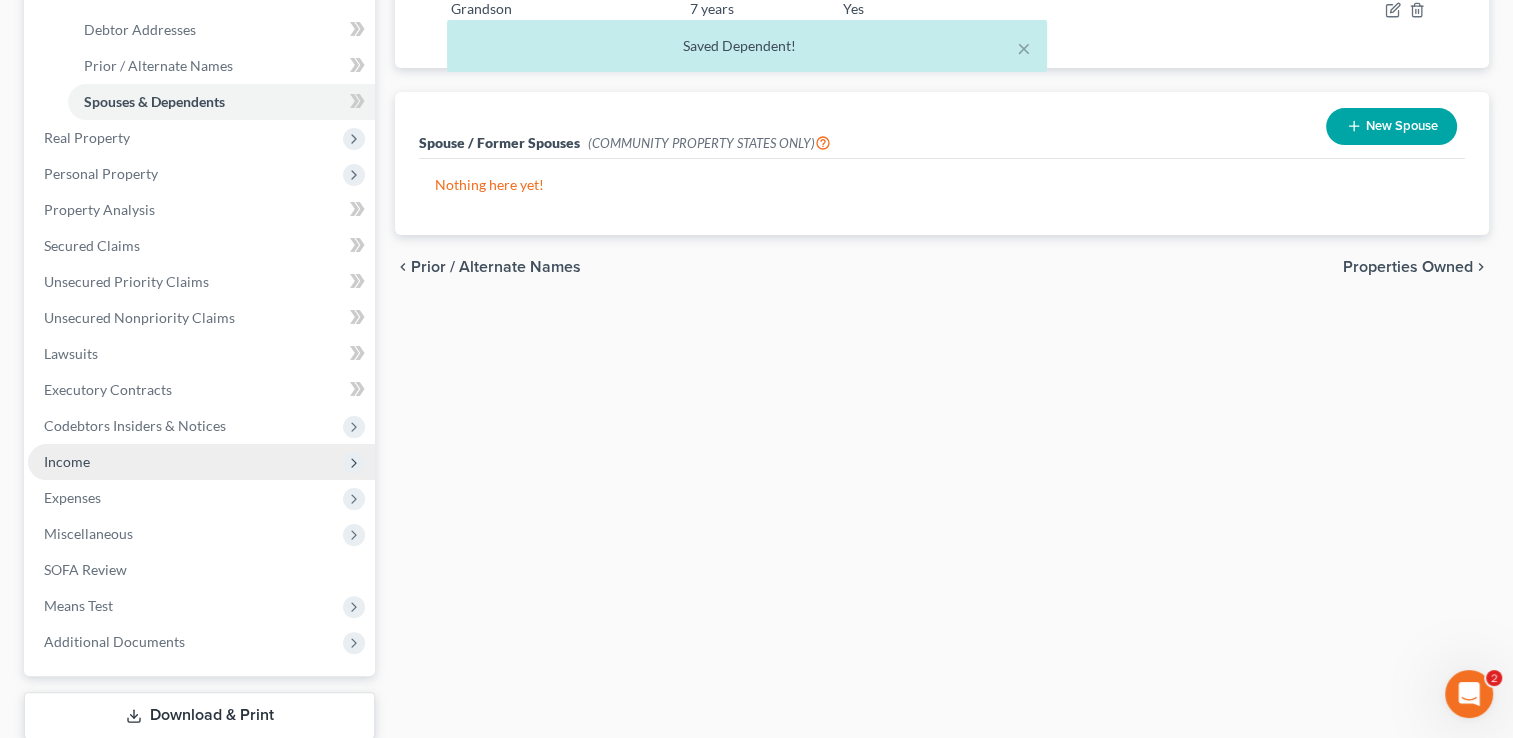 click on "Income" at bounding box center [201, 462] 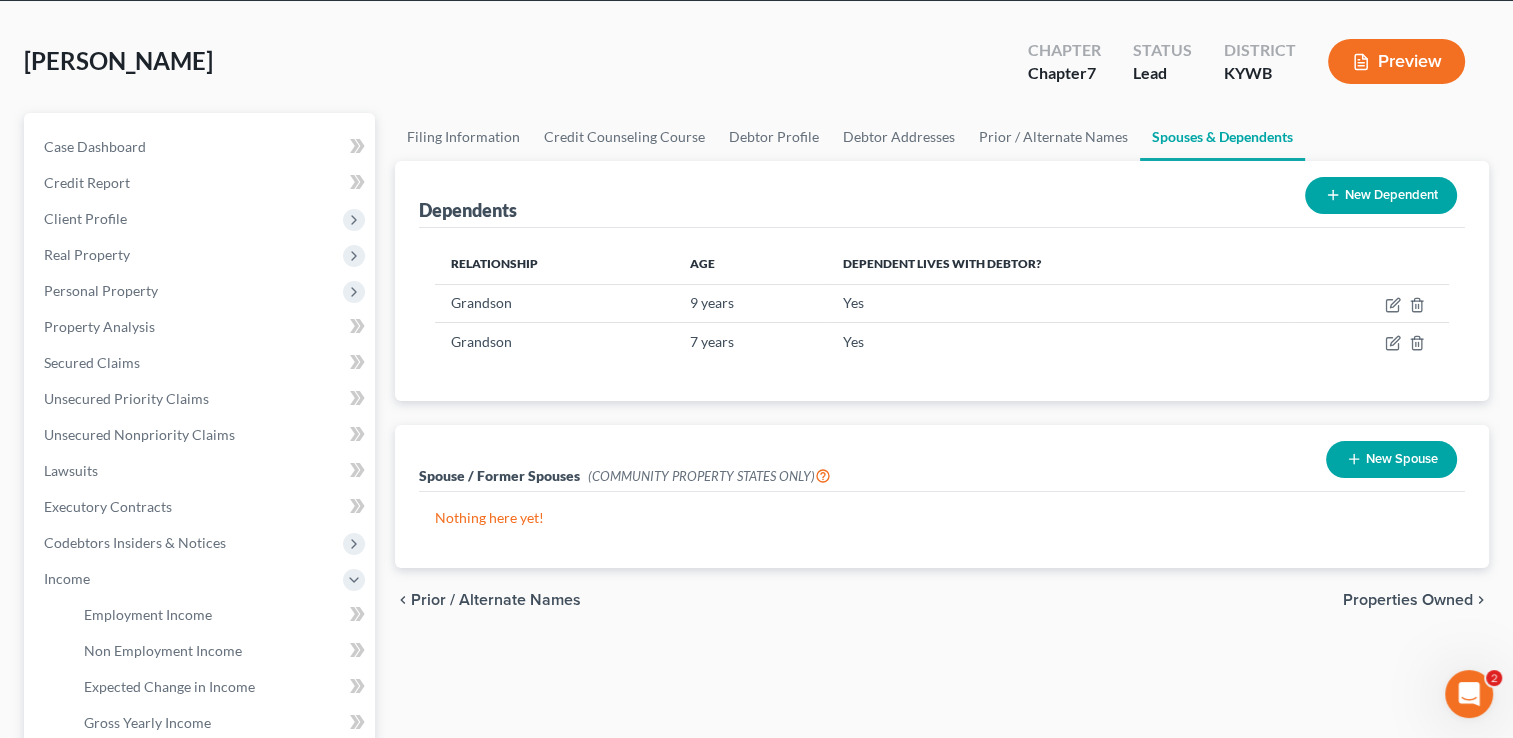 scroll, scrollTop: 77, scrollLeft: 0, axis: vertical 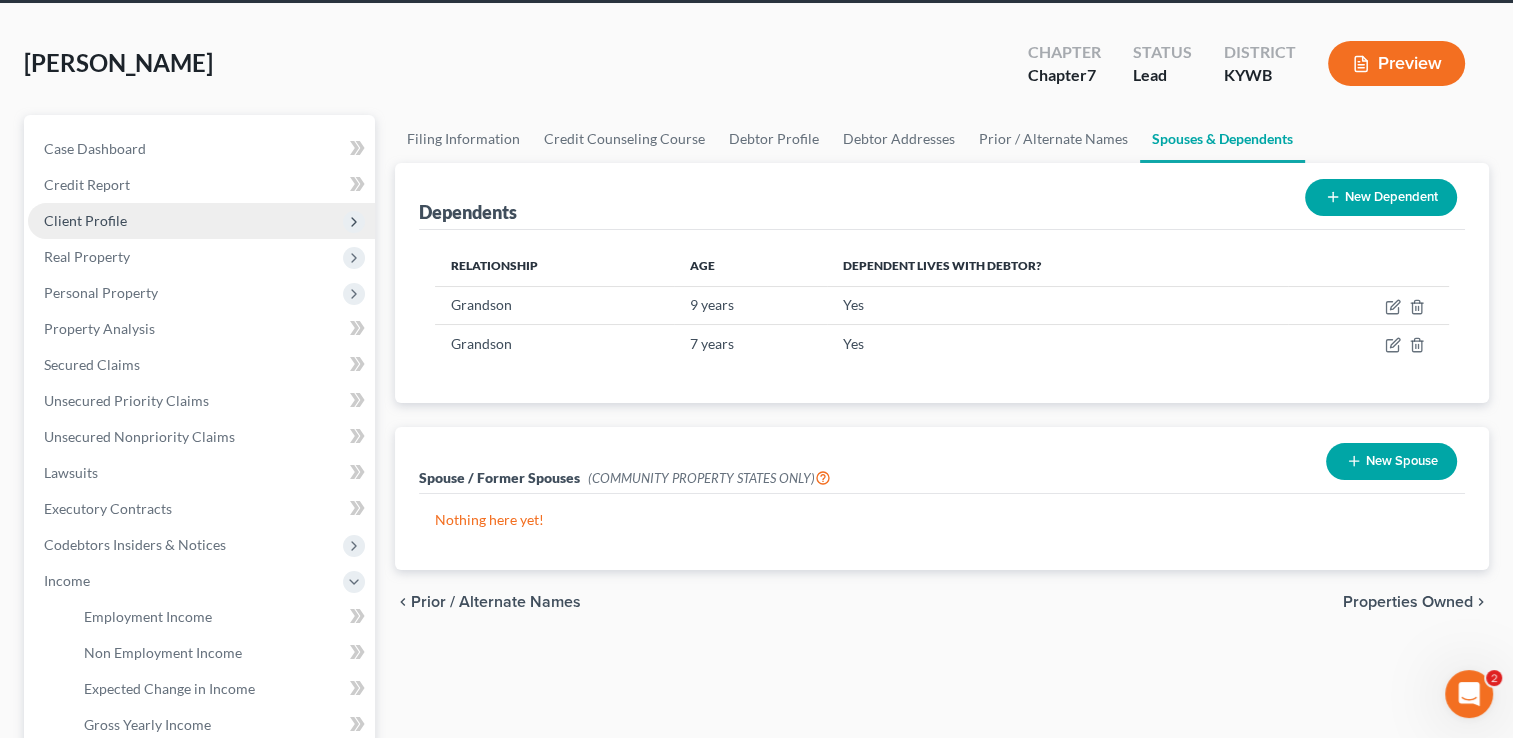click on "Client Profile" at bounding box center (85, 220) 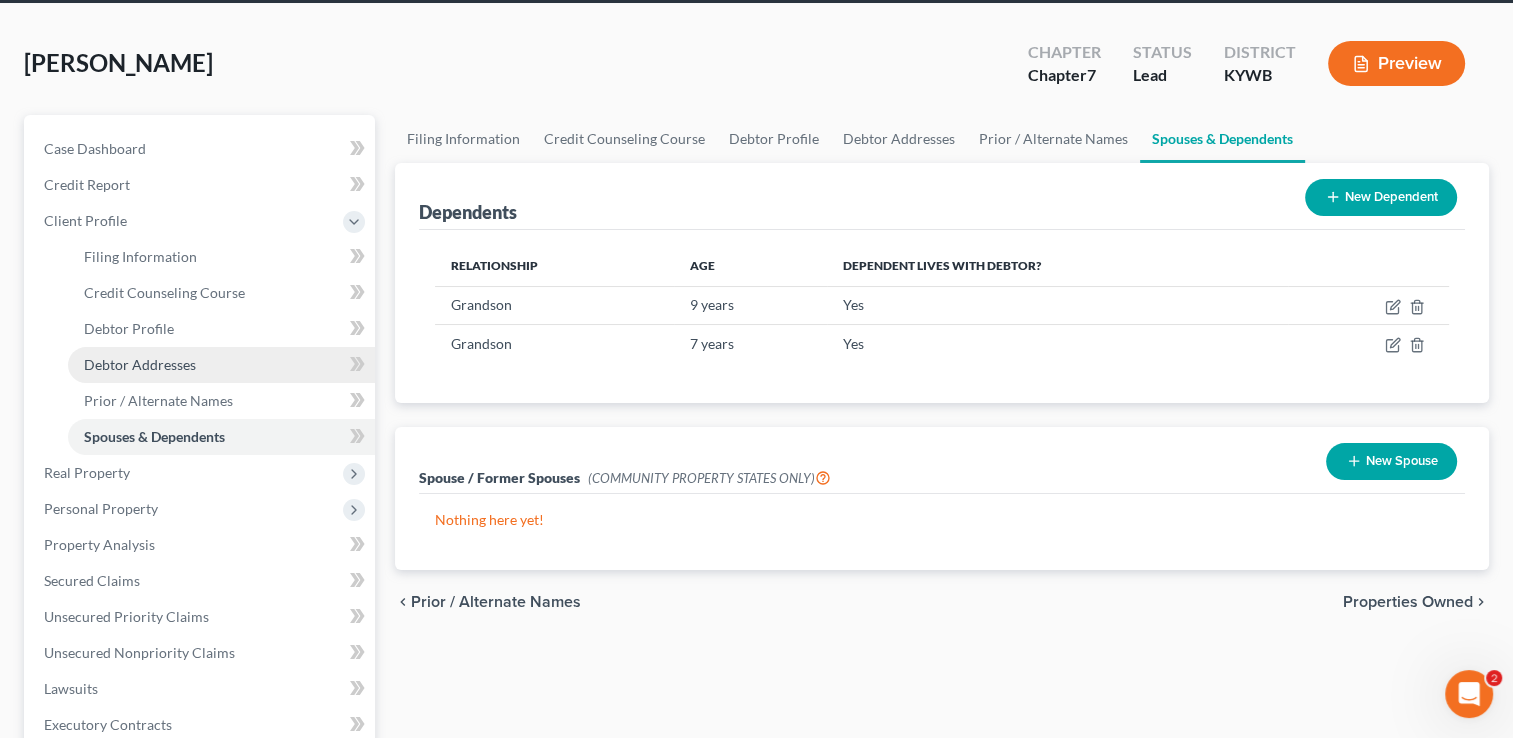 click on "Debtor Addresses" at bounding box center (221, 365) 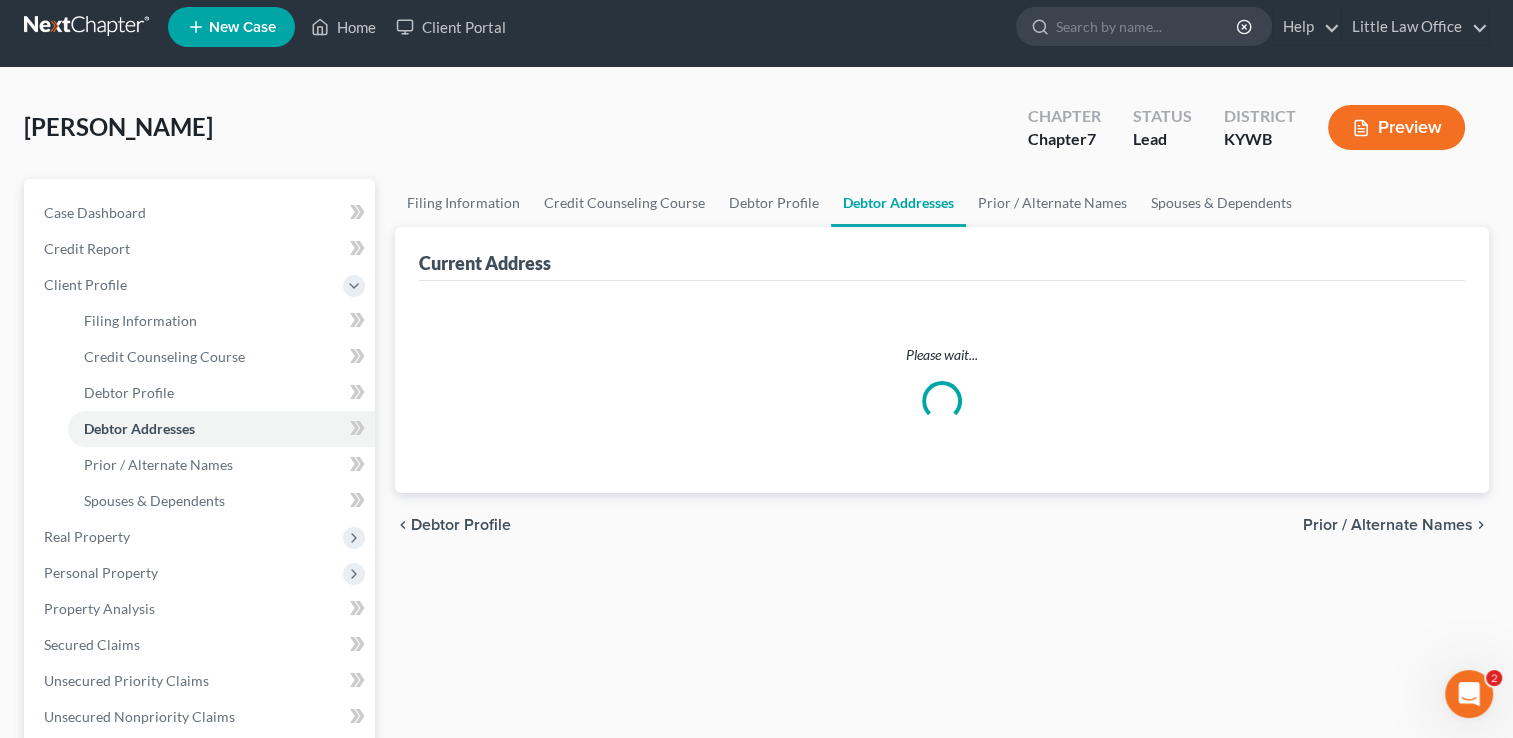scroll, scrollTop: 0, scrollLeft: 0, axis: both 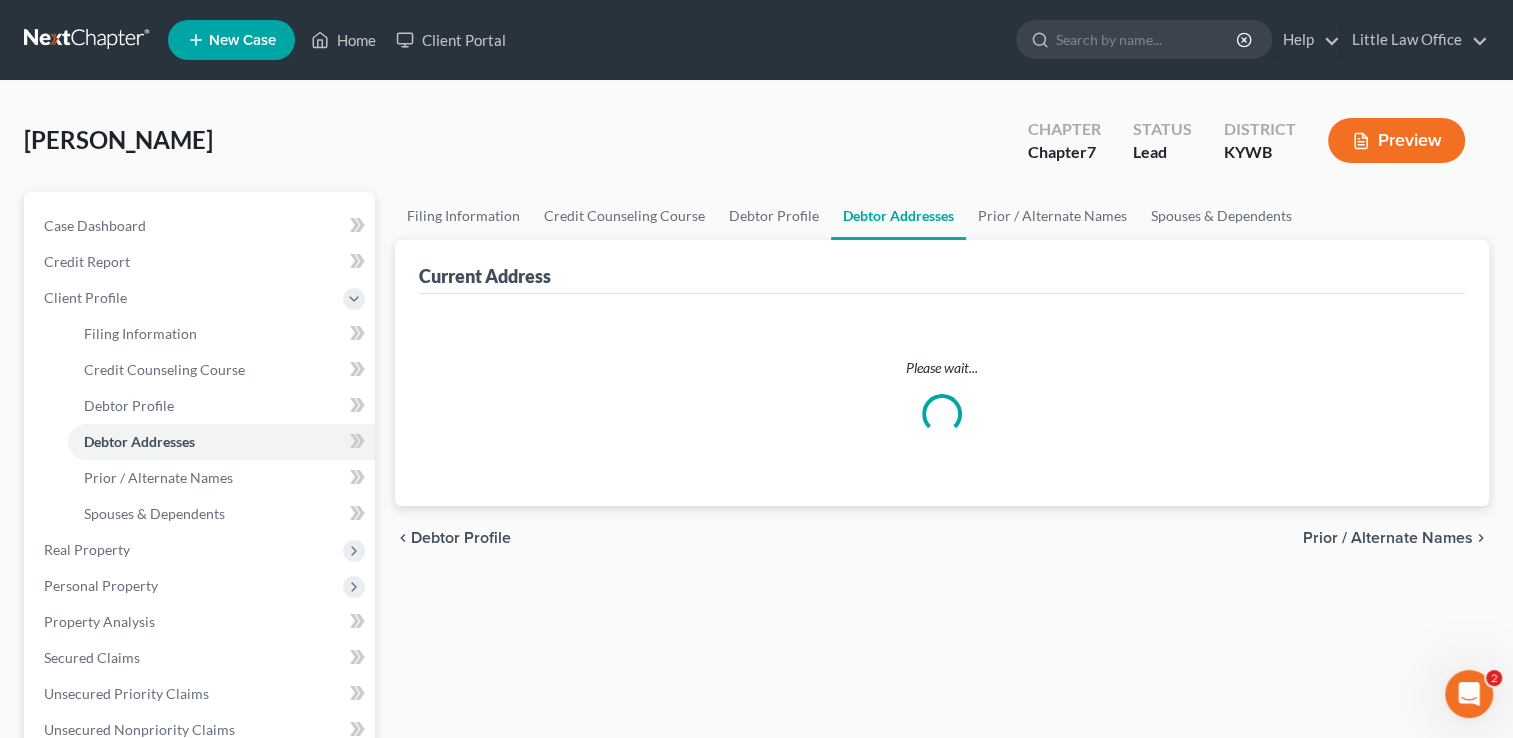 select on "0" 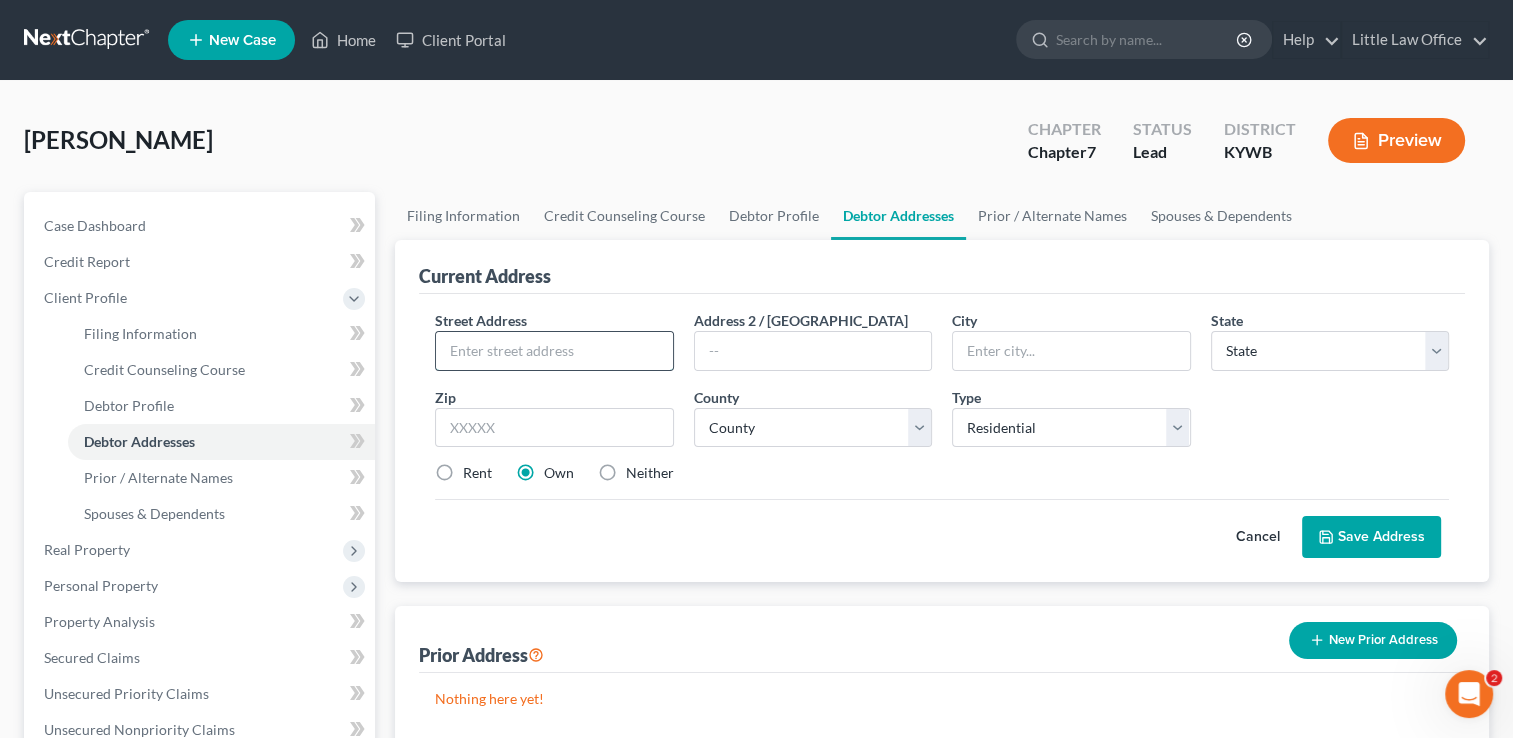 click at bounding box center [554, 351] 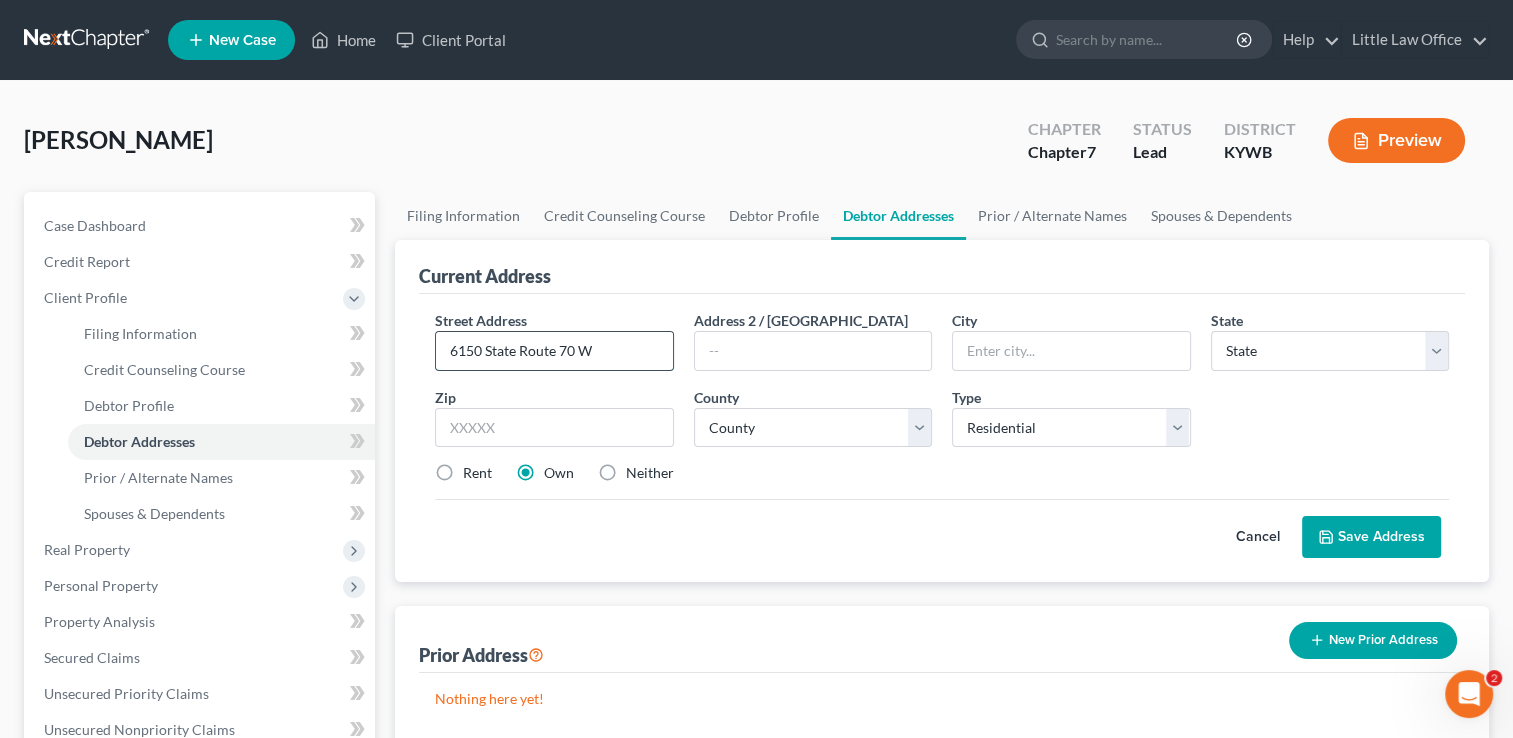 type on "6150 State Route 70 W" 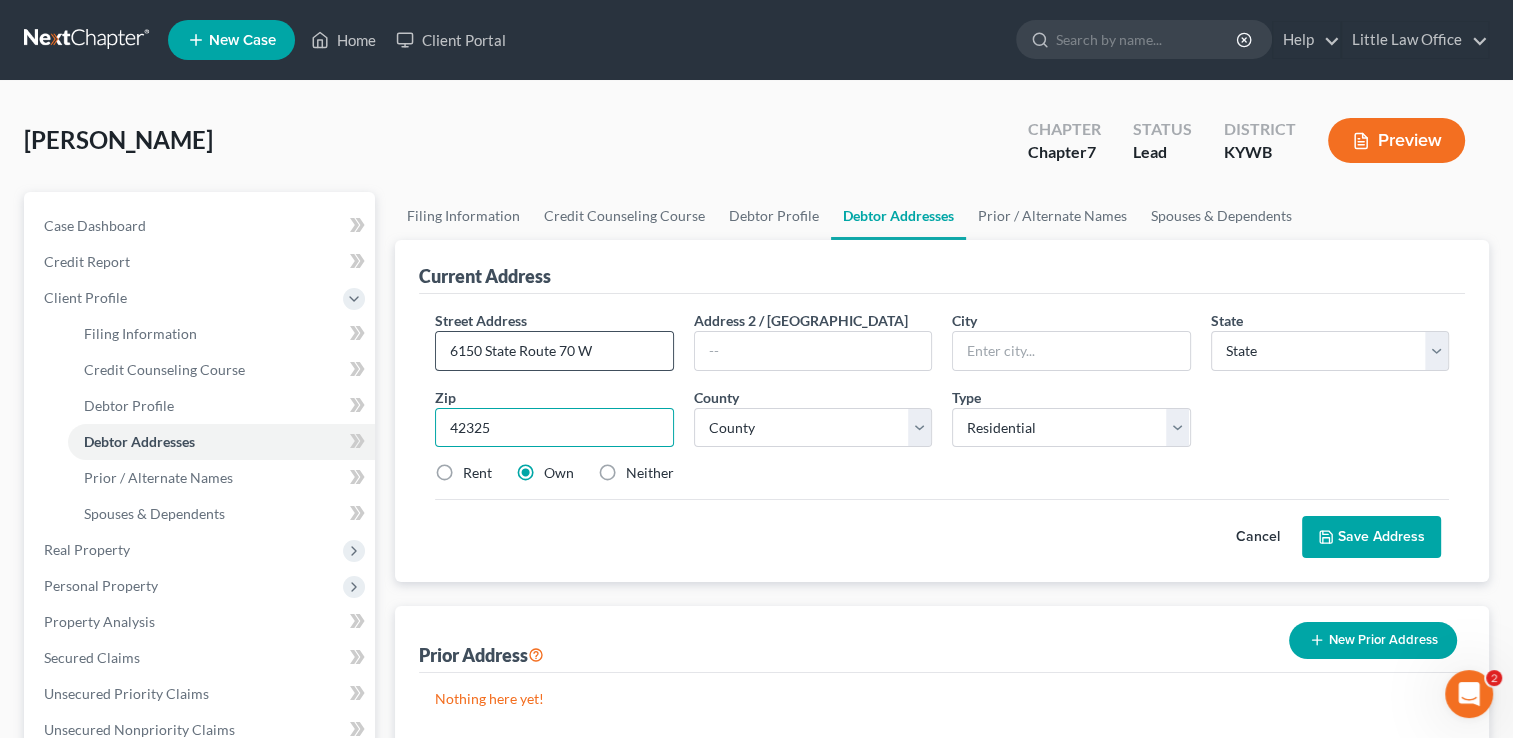 type on "42325" 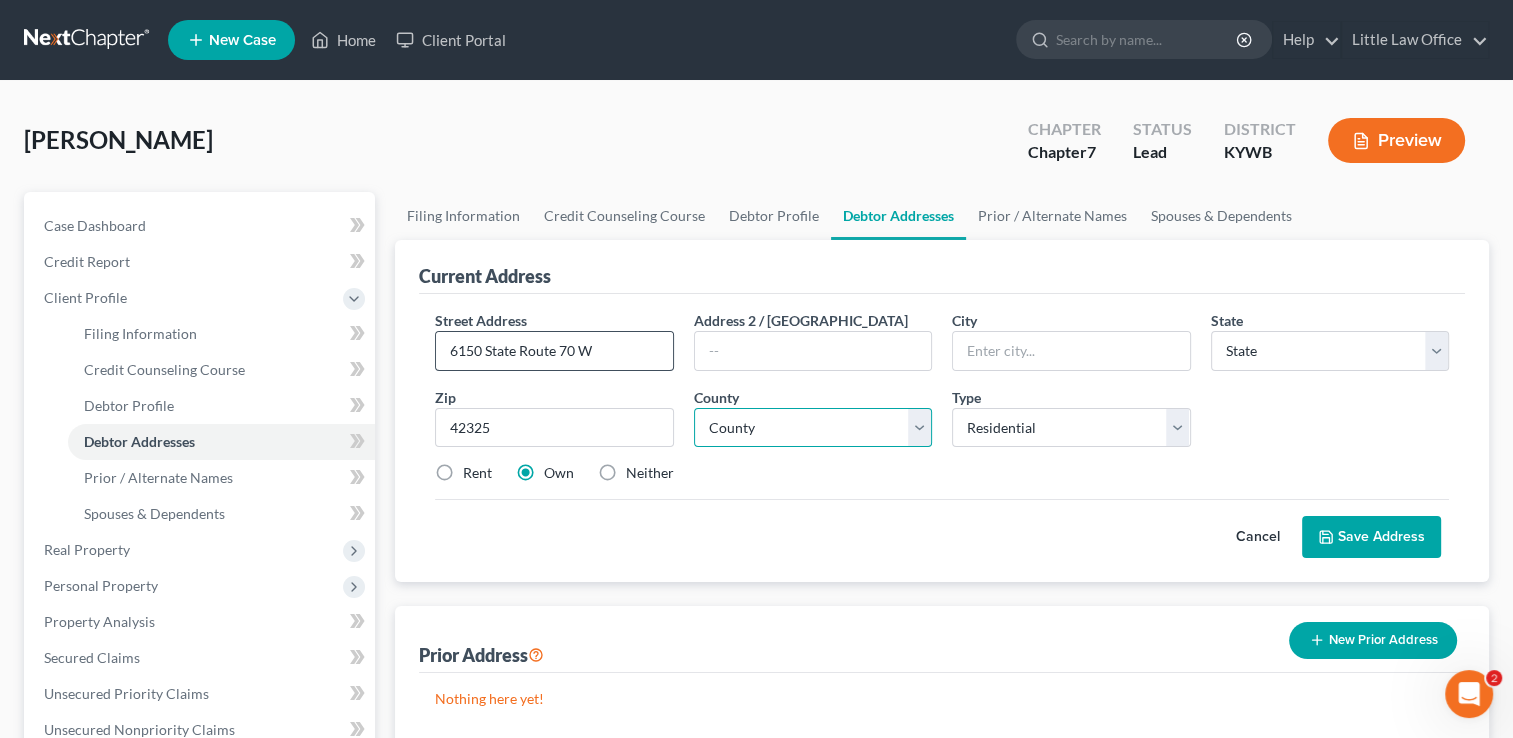 type on "Bremen" 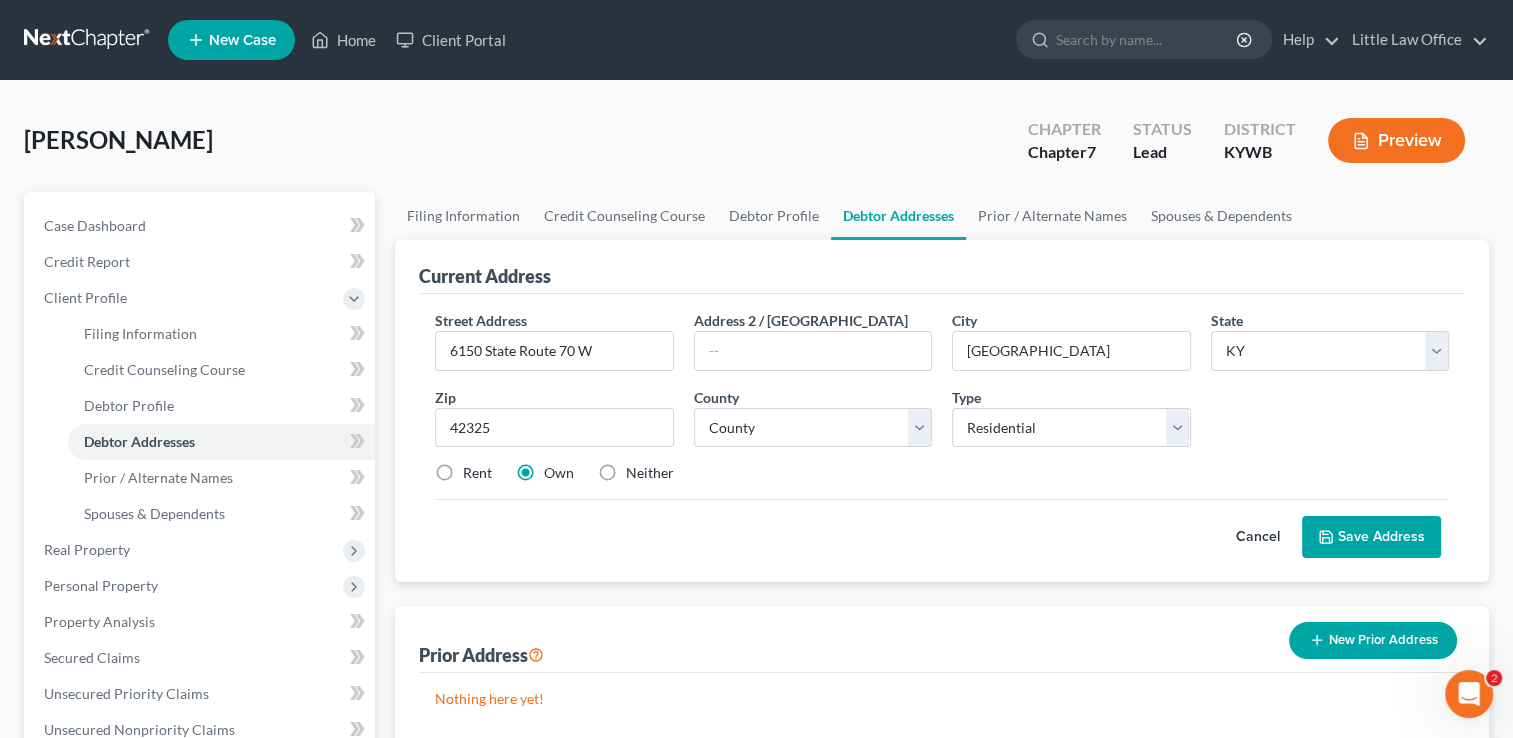 click on "Save Address" at bounding box center (1371, 537) 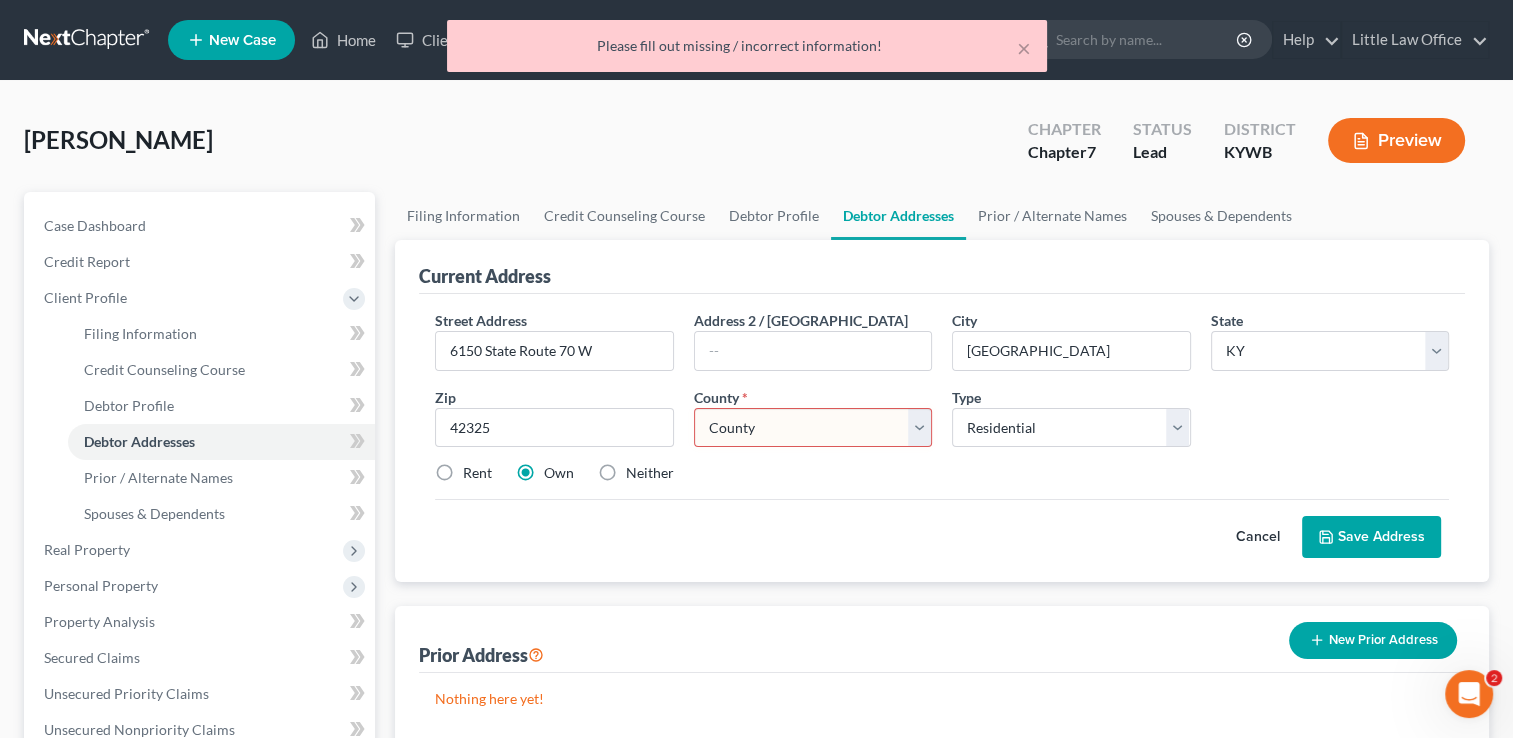 click on "County Adair County Allen County Anderson County Ballard County Barren County Bath County Bell County Boone County Bourbon County Boyd County Boyle County Bracken County Breathitt County Breckinridge County Bullitt County Butler County Caldwell County Calloway County Campbell County Carlisle County Carroll County Carter County Casey County Christian County Clark County Clay County Clinton County Crittenden County Cumberland County Daviess County Edmonson County Elliott County Estill County Fayette County Fleming County Floyd County Franklin County Fulton County Gallatin County Garrard County Grant County Graves County Grayson County Green County Greenup County Hancock County Hardin County Harlan County Harrison County Hart County Henderson County Henry County Hickman County Hopkins County Jackson County Jefferson County Jessamine County Johnson County Kenton County Knott County Knox County Larue County Laurel County Lawrence County Lee County Leslie County Letcher County Lewis County Lincoln County" at bounding box center (813, 428) 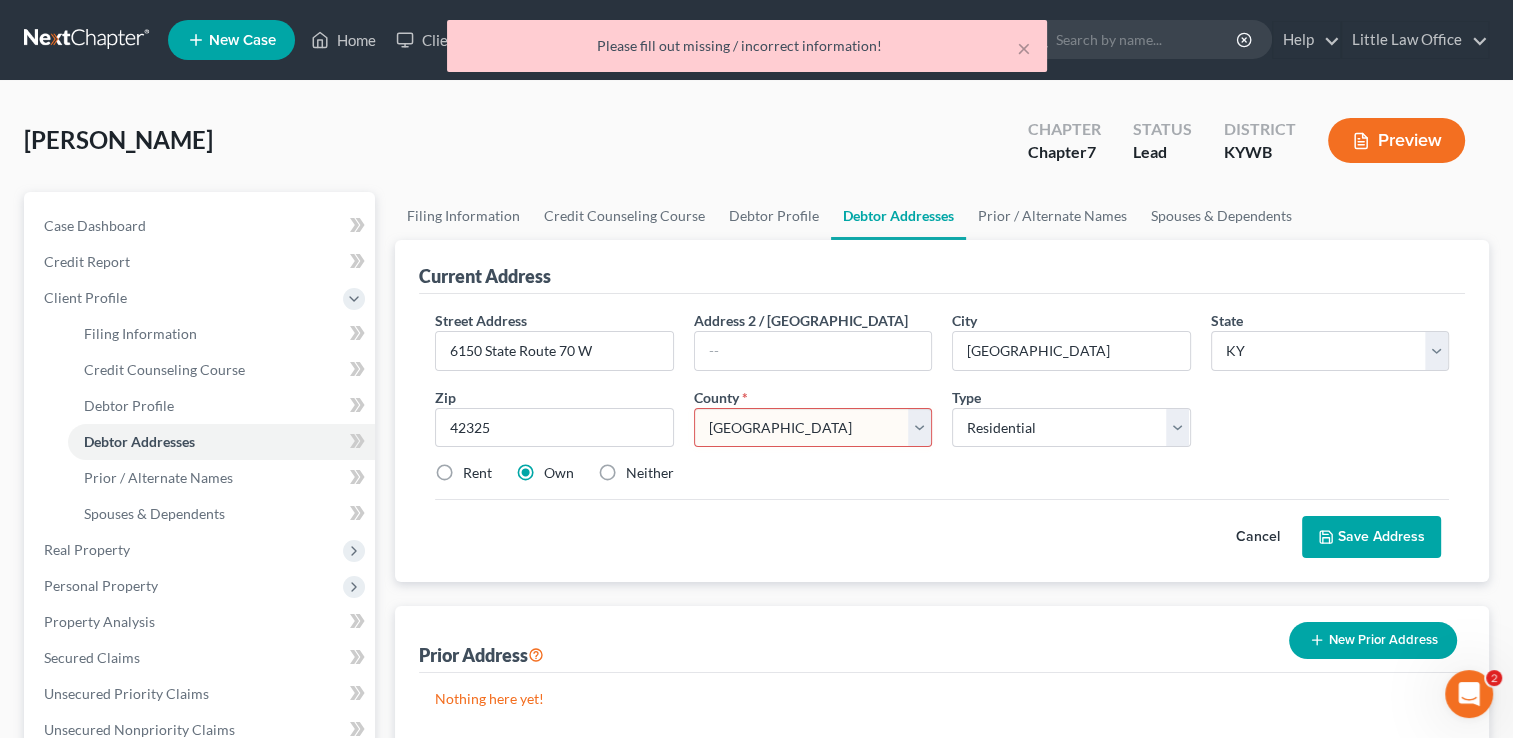 click on "County Adair County Allen County Anderson County Ballard County Barren County Bath County Bell County Boone County Bourbon County Boyd County Boyle County Bracken County Breathitt County Breckinridge County Bullitt County Butler County Caldwell County Calloway County Campbell County Carlisle County Carroll County Carter County Casey County Christian County Clark County Clay County Clinton County Crittenden County Cumberland County Daviess County Edmonson County Elliott County Estill County Fayette County Fleming County Floyd County Franklin County Fulton County Gallatin County Garrard County Grant County Graves County Grayson County Green County Greenup County Hancock County Hardin County Harlan County Harrison County Hart County Henderson County Henry County Hickman County Hopkins County Jackson County Jefferson County Jessamine County Johnson County Kenton County Knott County Knox County Larue County Laurel County Lawrence County Lee County Leslie County Letcher County Lewis County Lincoln County" at bounding box center [813, 428] 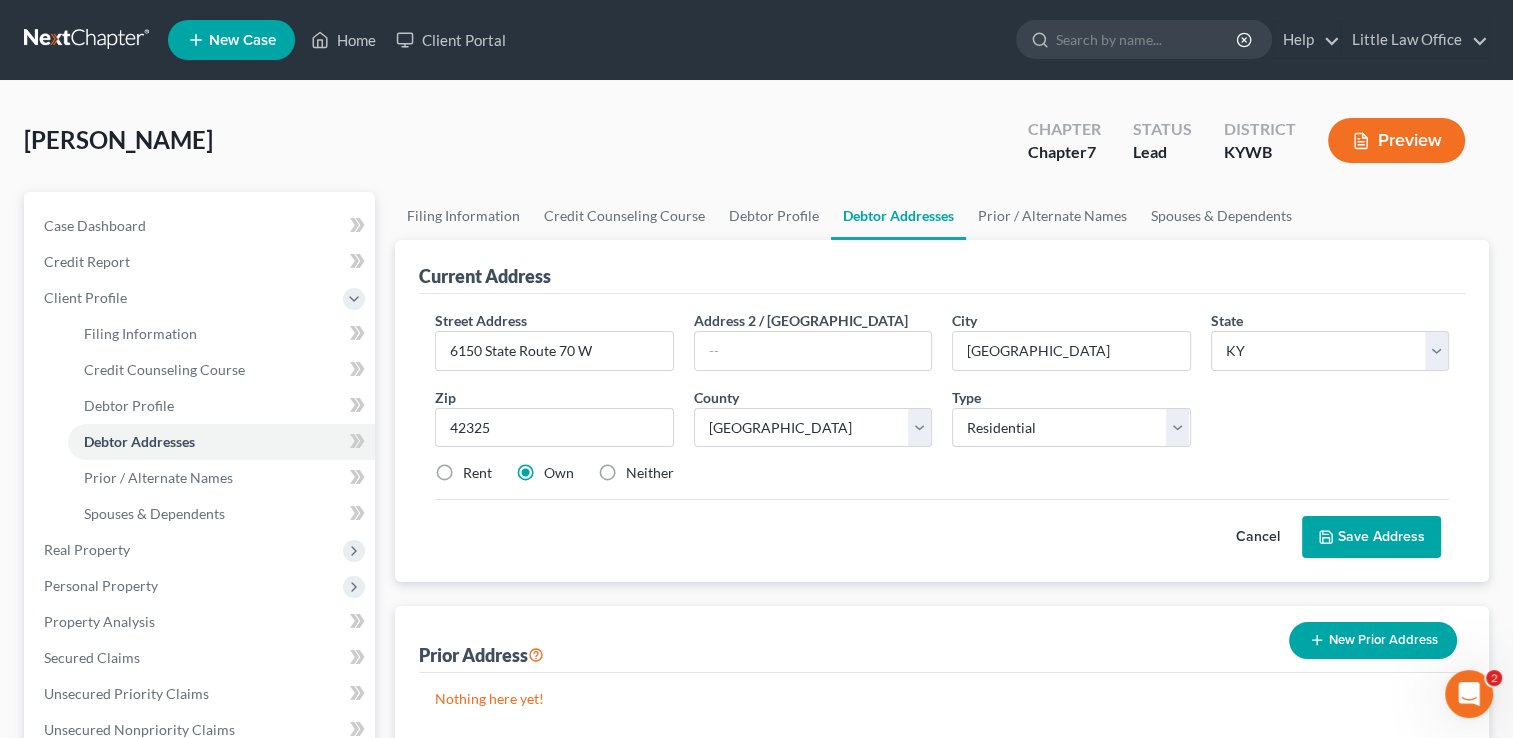 click on "Save Address" at bounding box center [1371, 537] 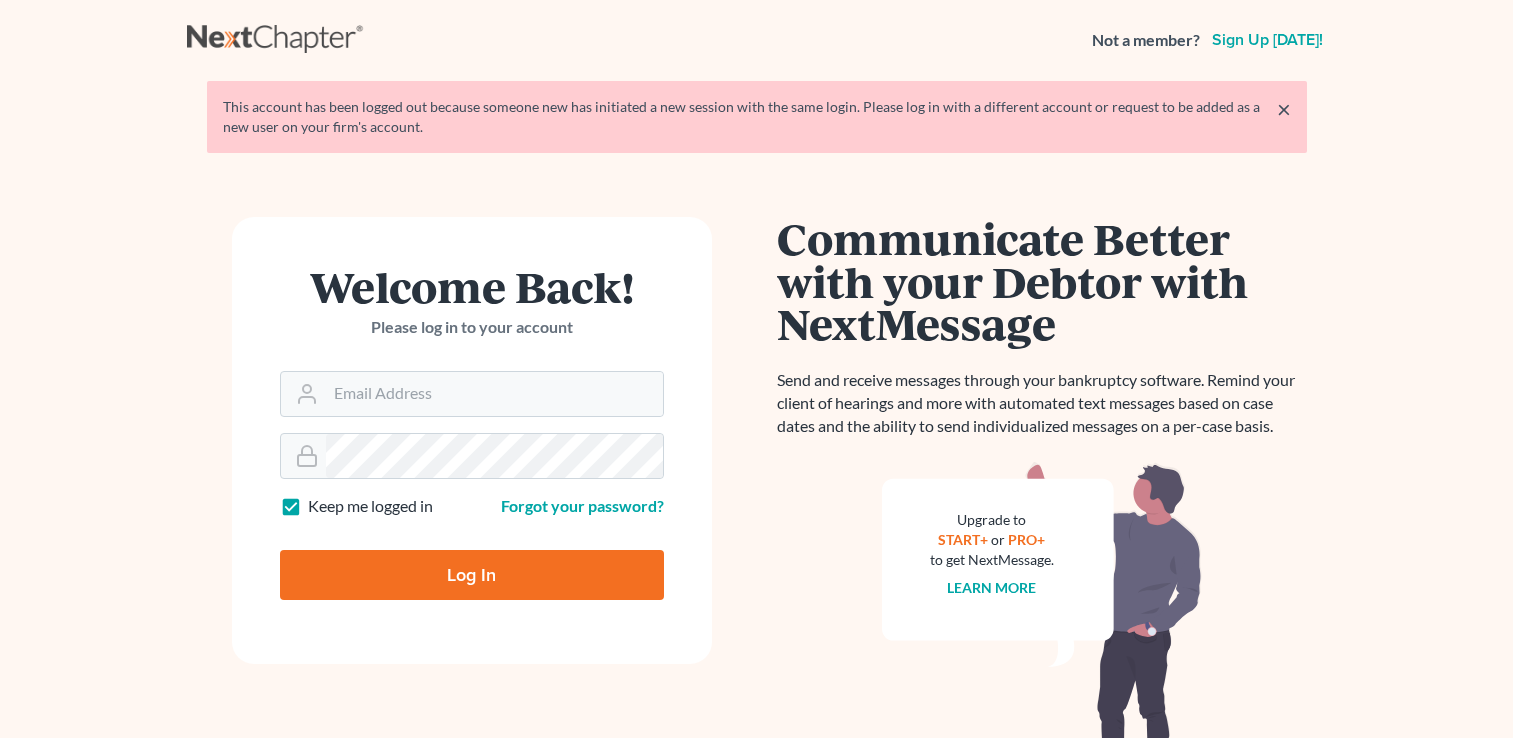 scroll, scrollTop: 0, scrollLeft: 0, axis: both 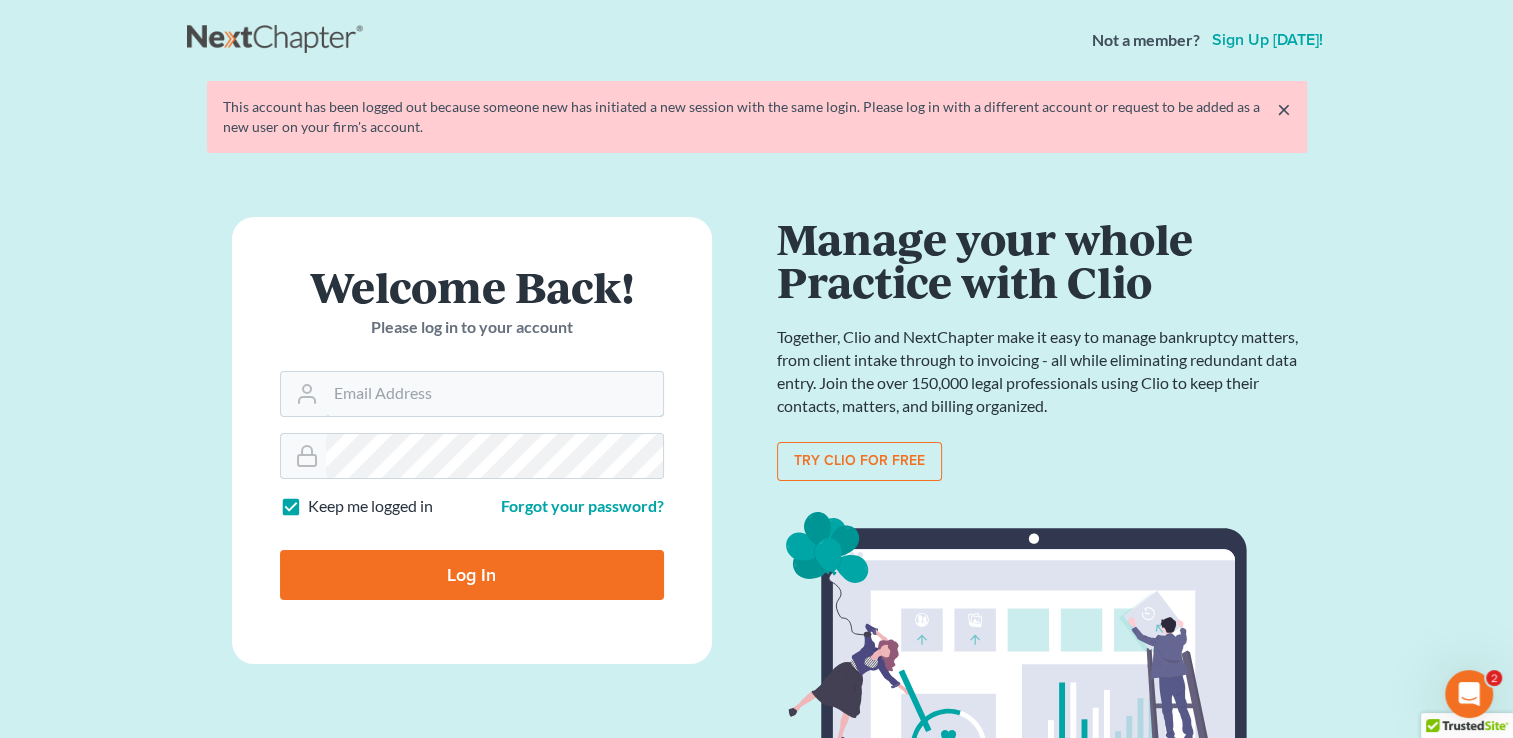 type on "[PERSON_NAME][EMAIL_ADDRESS][DOMAIN_NAME]" 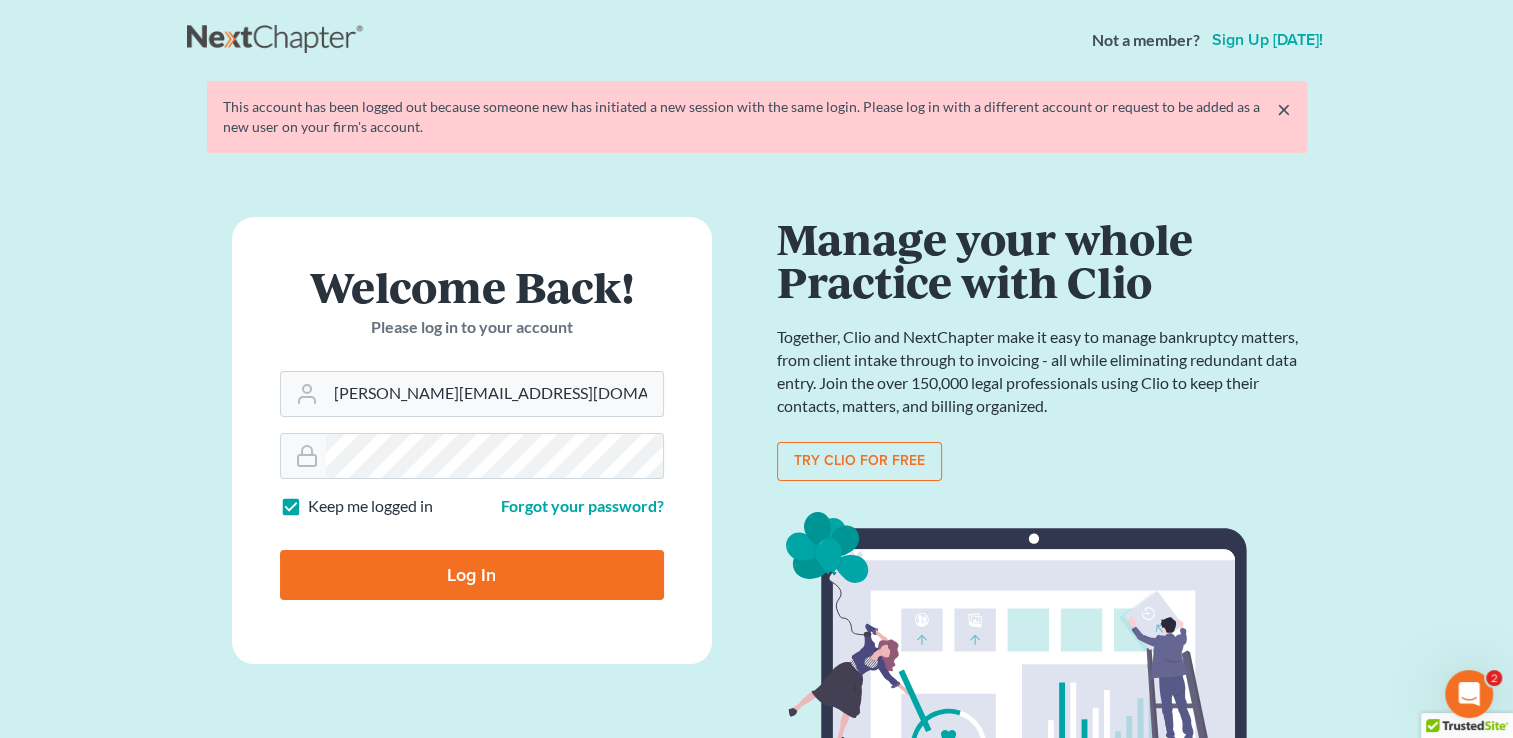 click on "Log In" at bounding box center (472, 575) 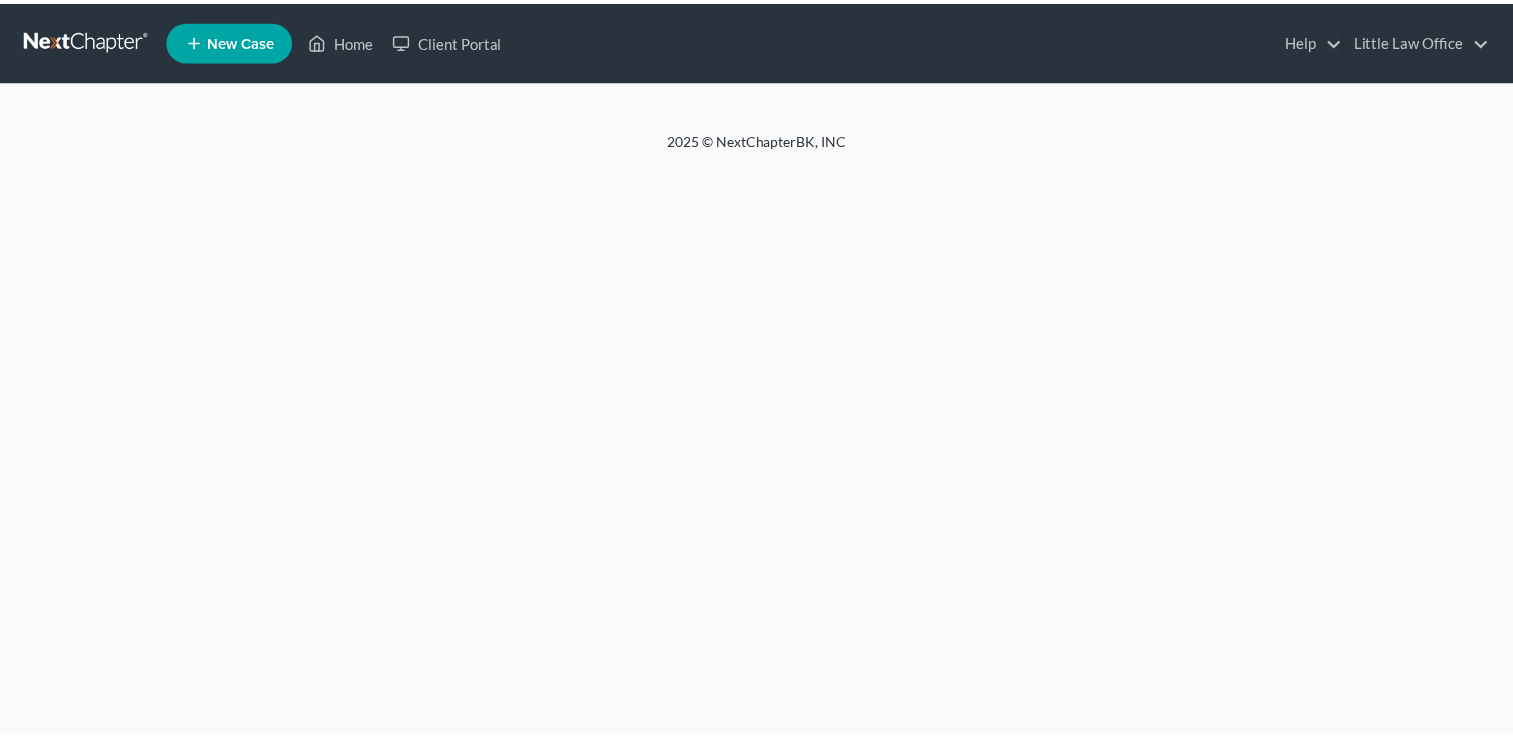 scroll, scrollTop: 0, scrollLeft: 0, axis: both 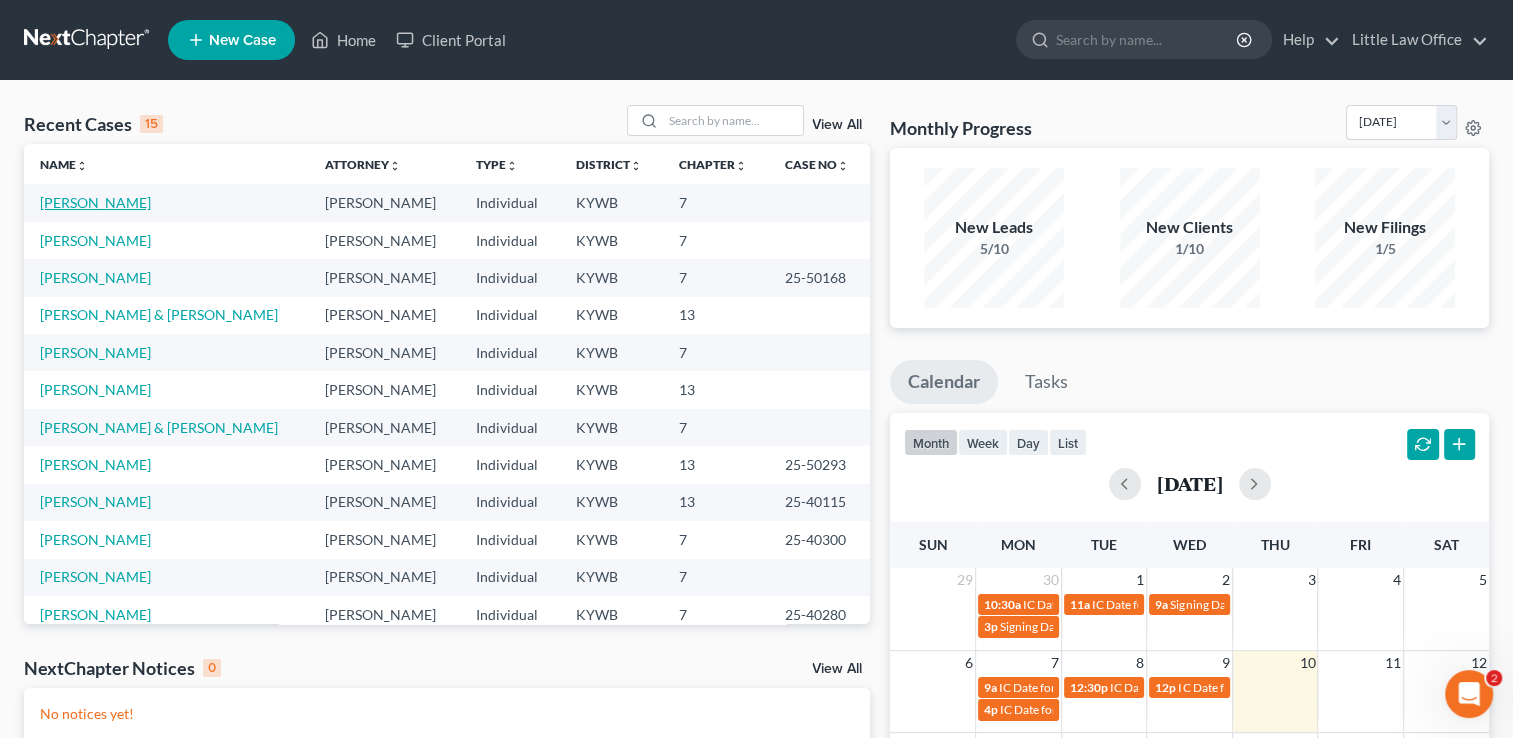 click on "[PERSON_NAME]" at bounding box center (95, 202) 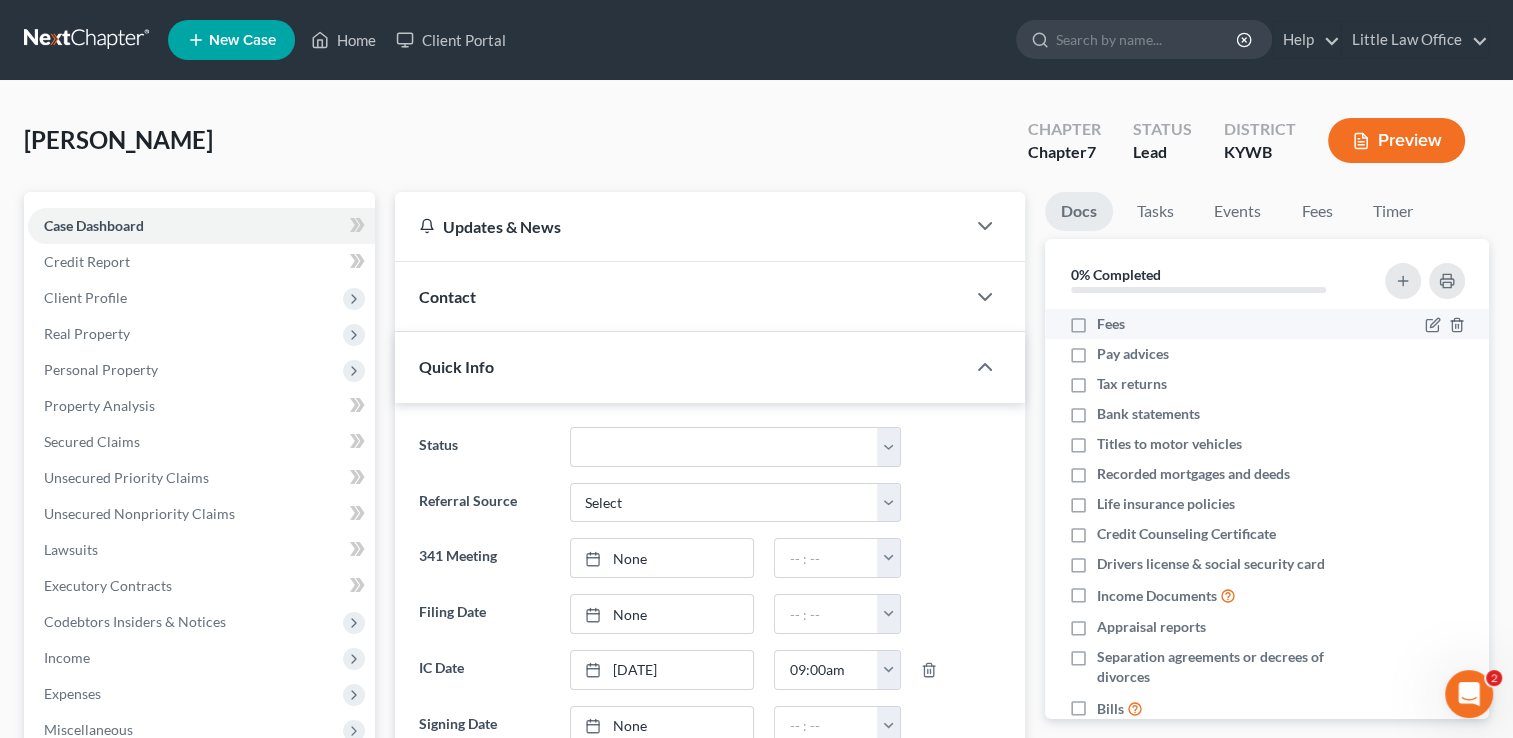 scroll, scrollTop: 125, scrollLeft: 0, axis: vertical 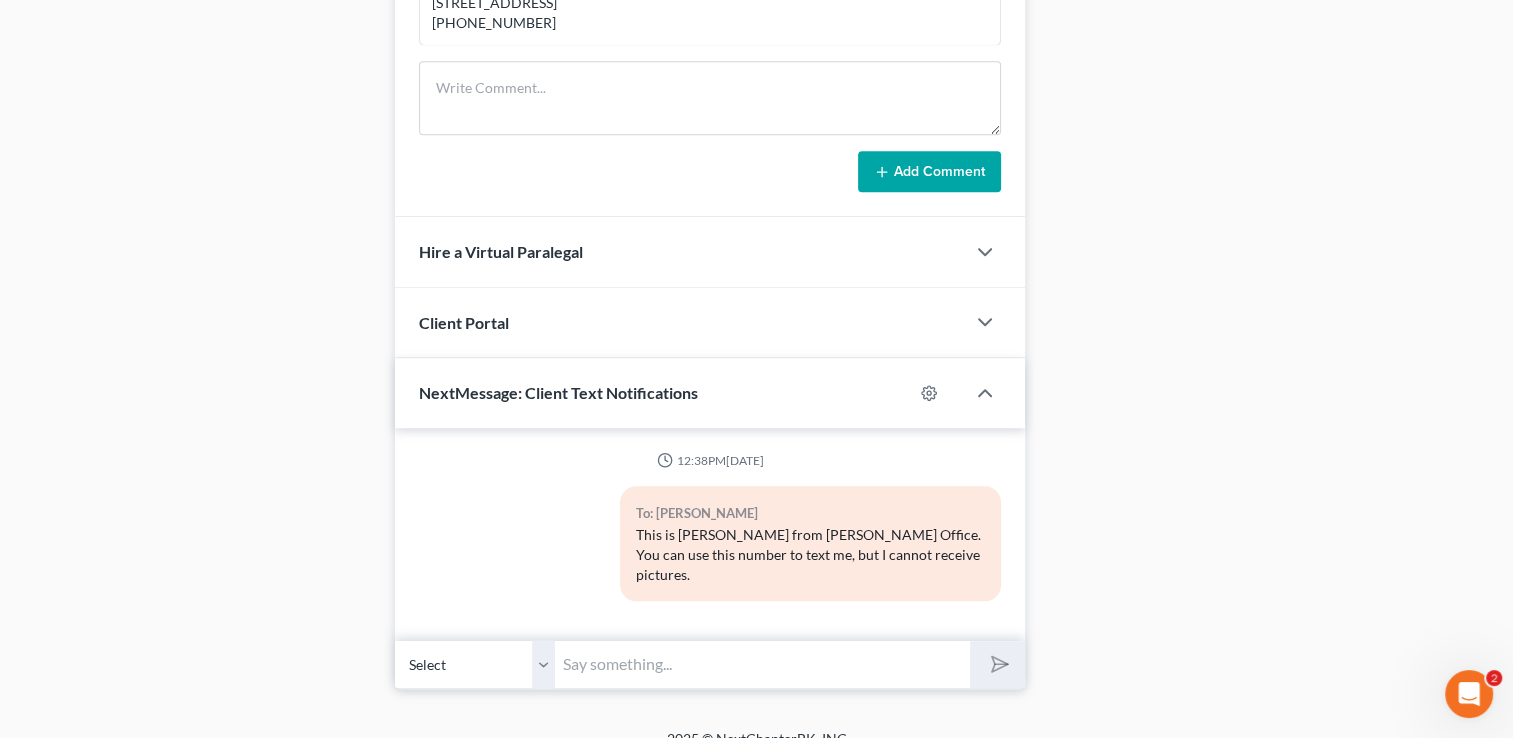 click at bounding box center (762, 664) 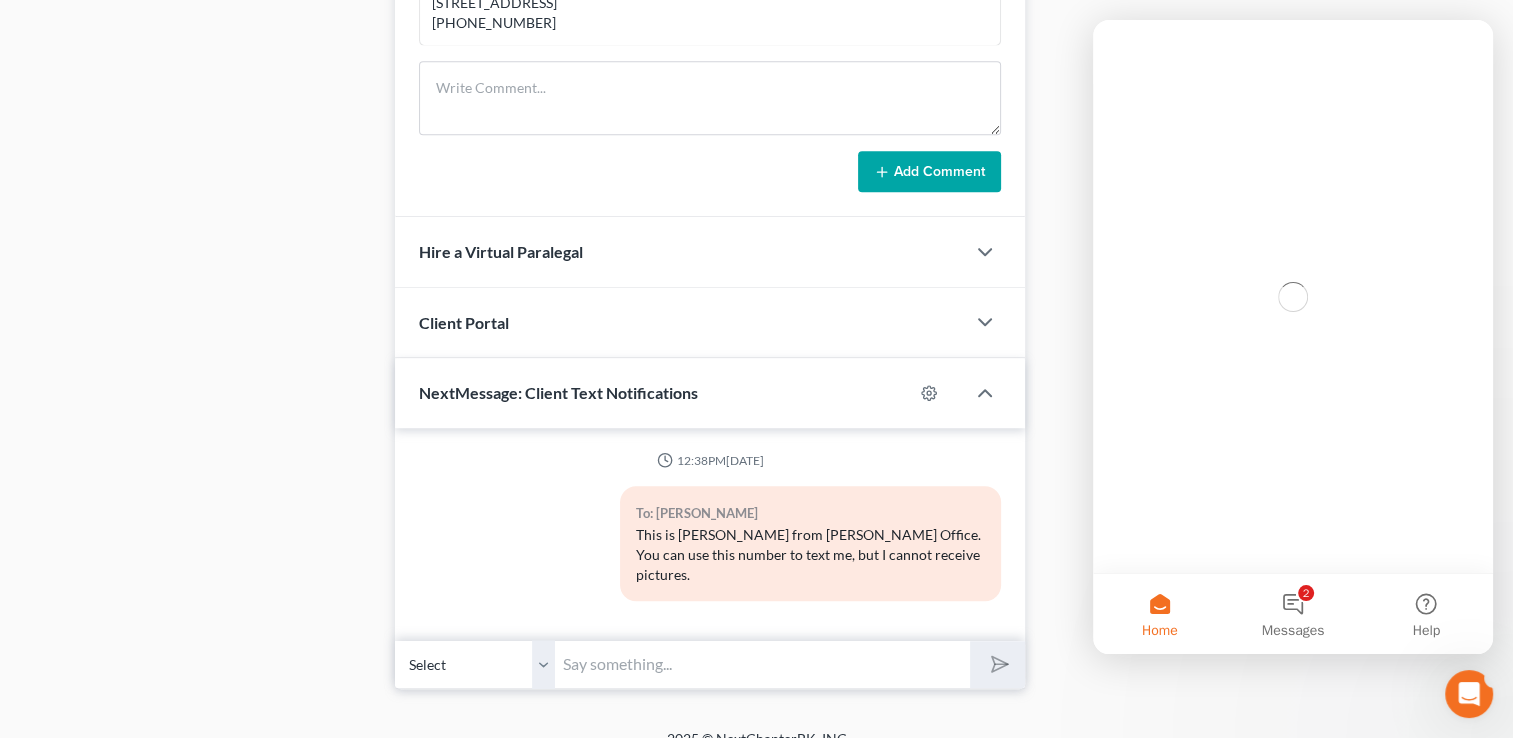 scroll, scrollTop: 0, scrollLeft: 0, axis: both 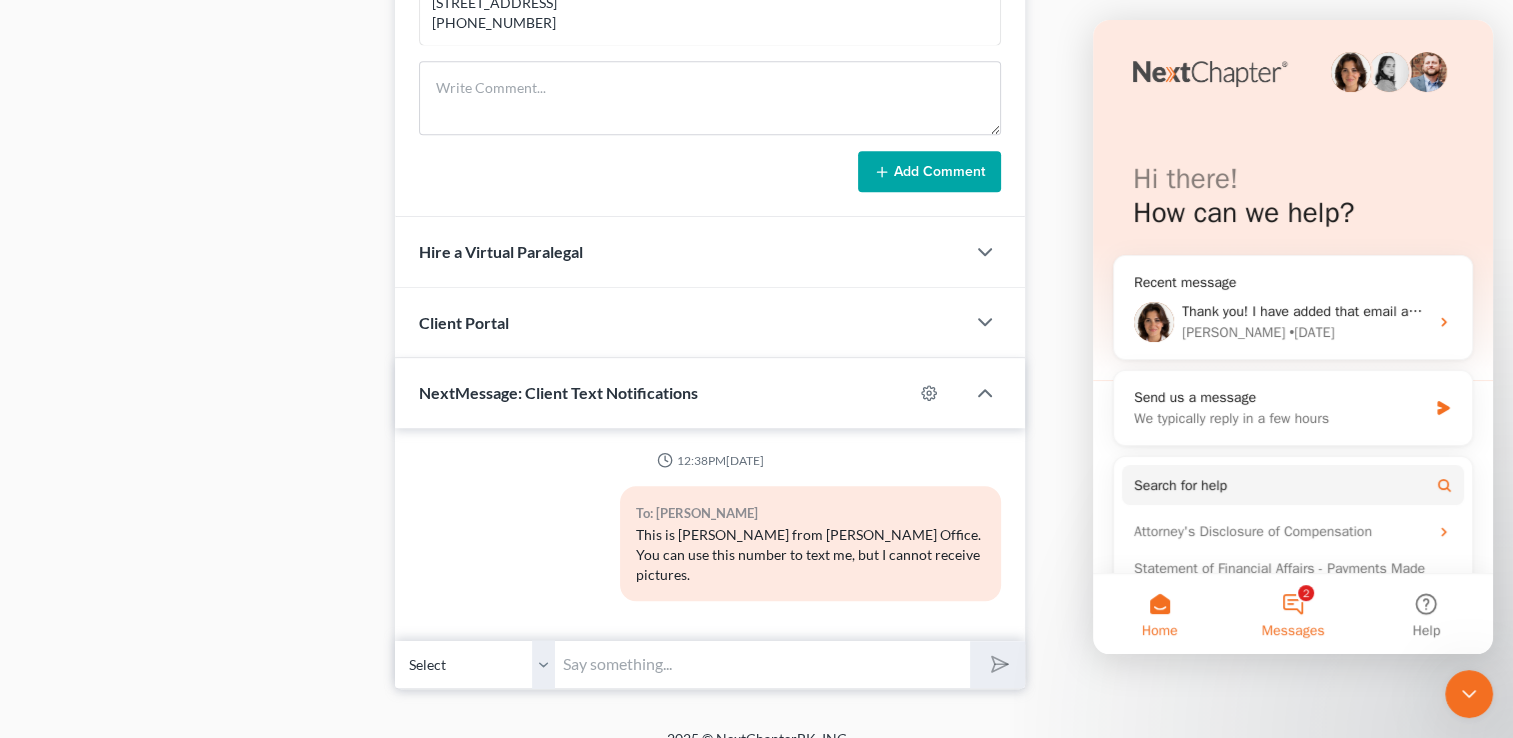 click on "Messages" at bounding box center [1293, 631] 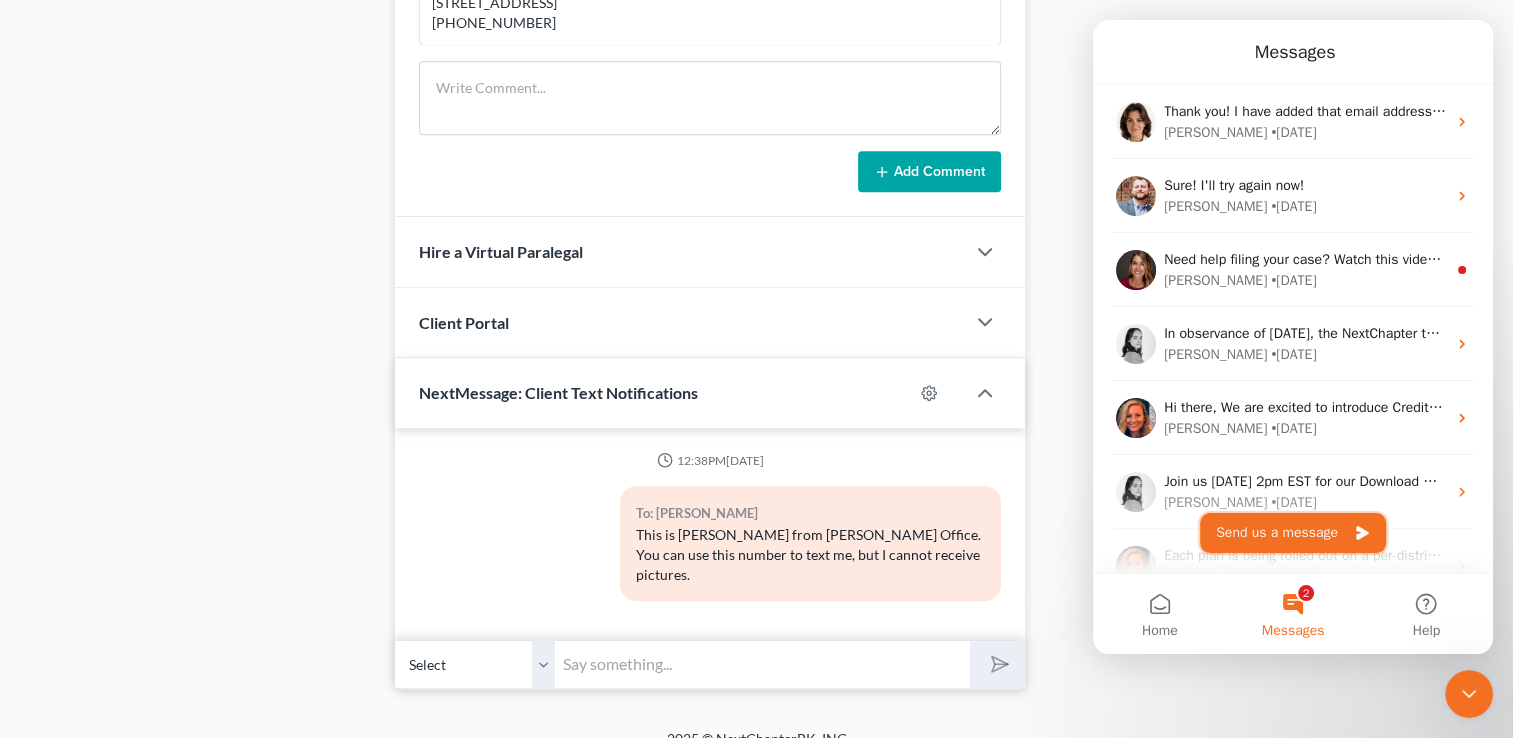 click on "Send us a message" at bounding box center [1293, 533] 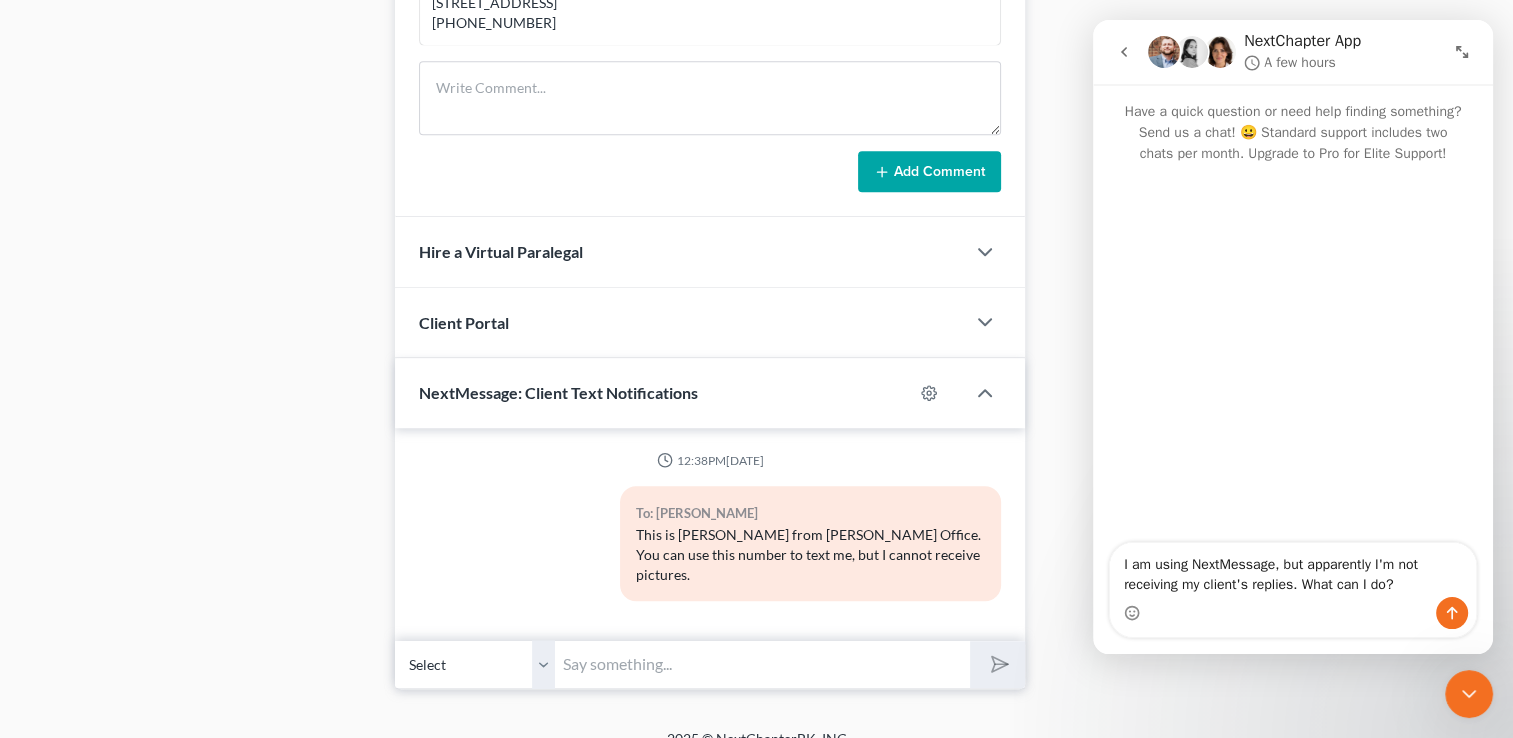 type on "I am using NextMessage, but apparently I'm not receiving my client's replies. What can I do?" 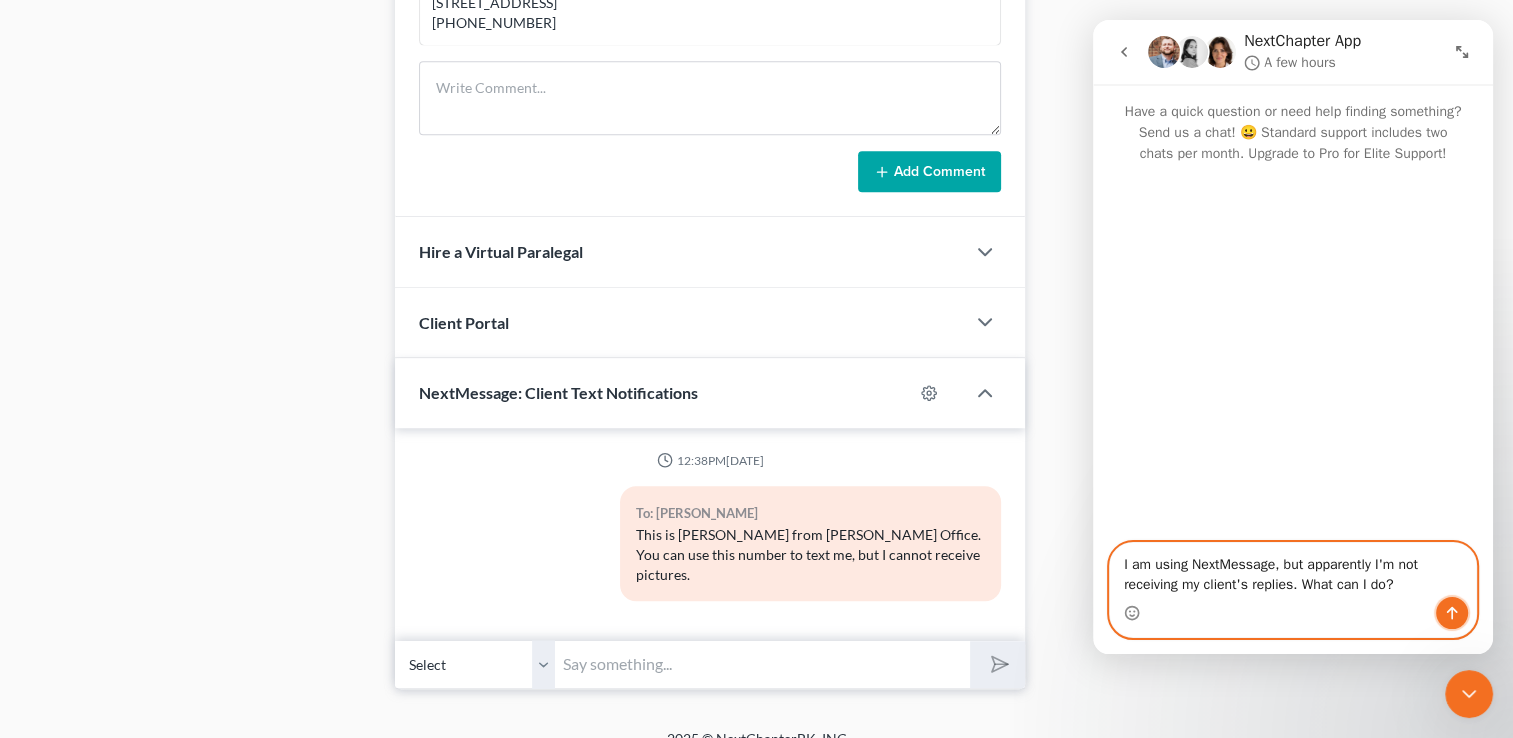 click 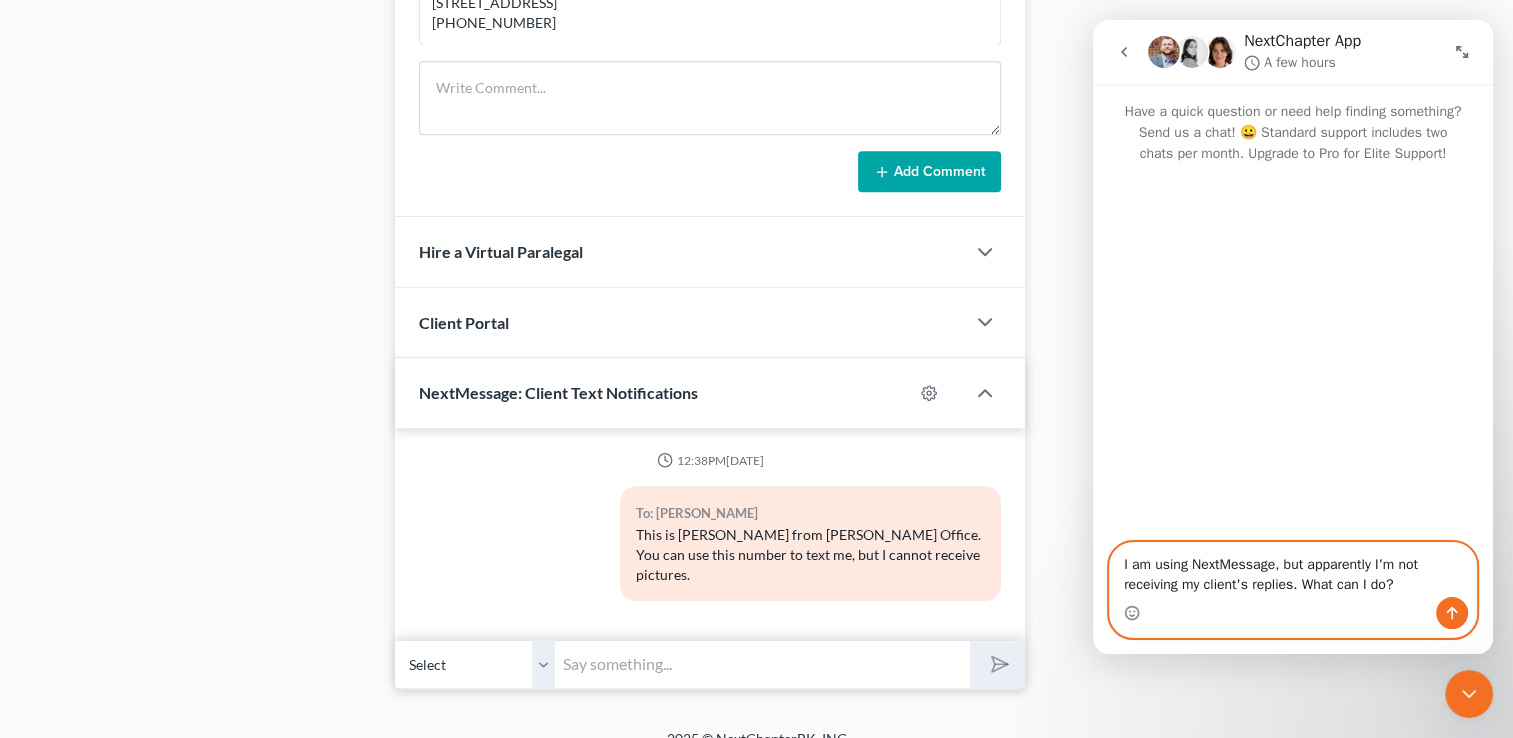 type 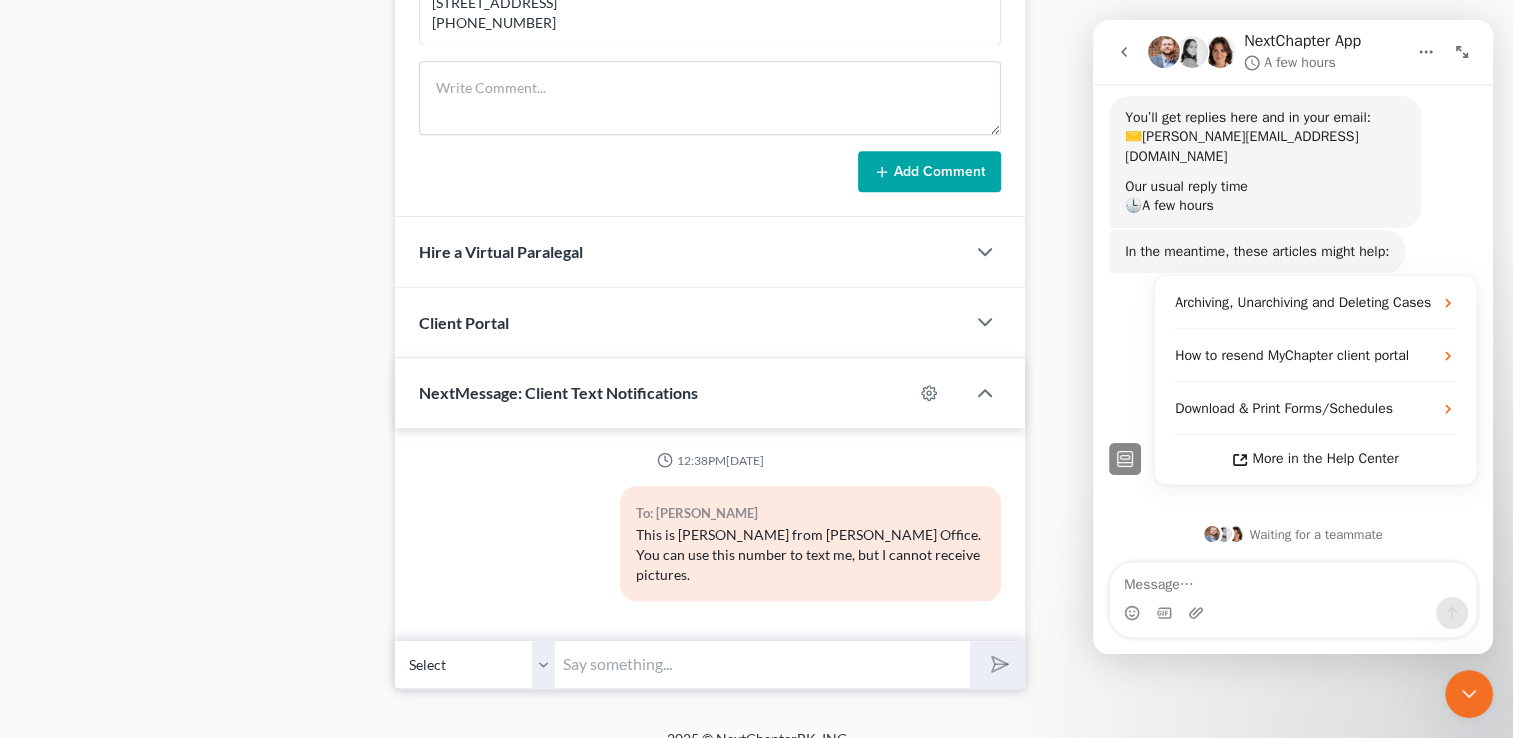 scroll, scrollTop: 212, scrollLeft: 0, axis: vertical 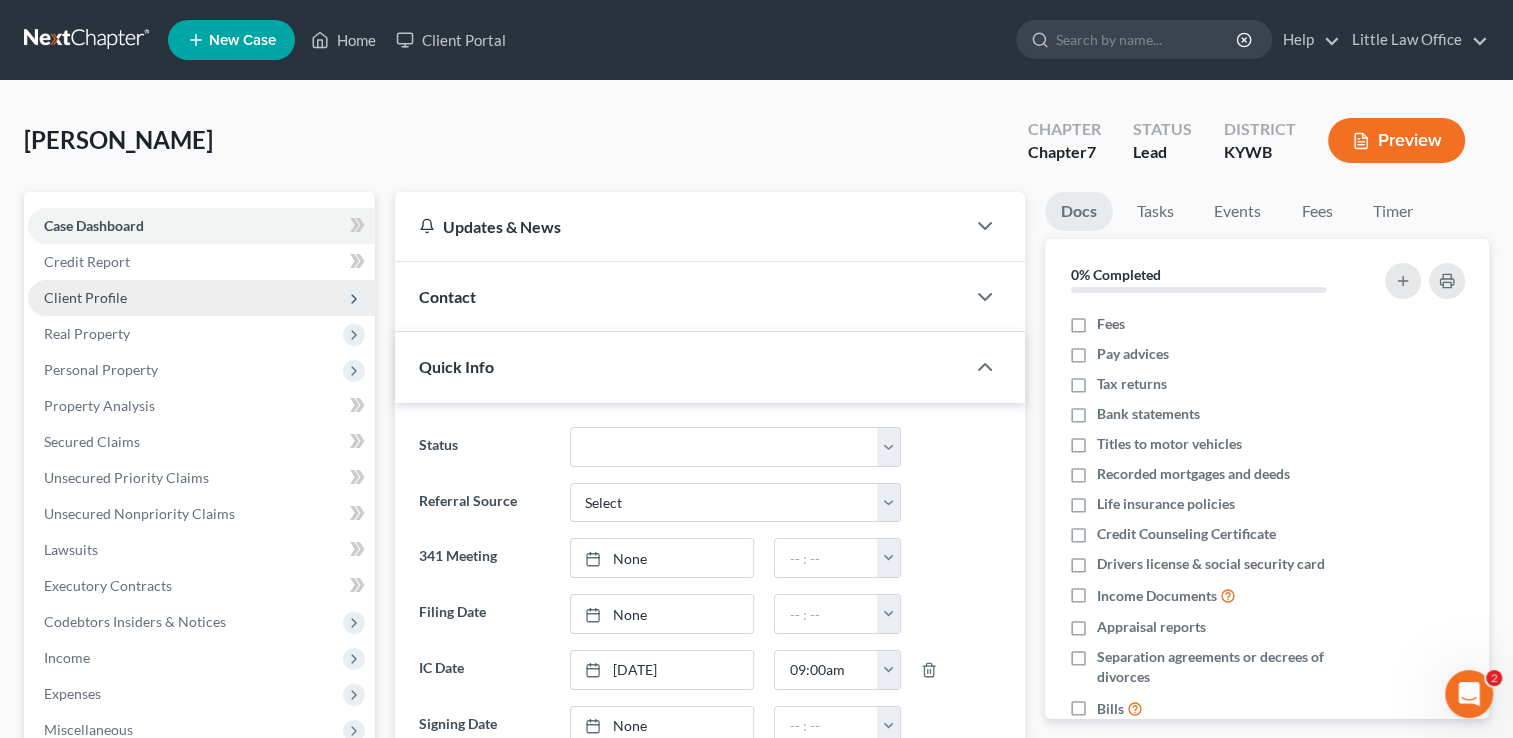 click on "Client Profile" at bounding box center [201, 298] 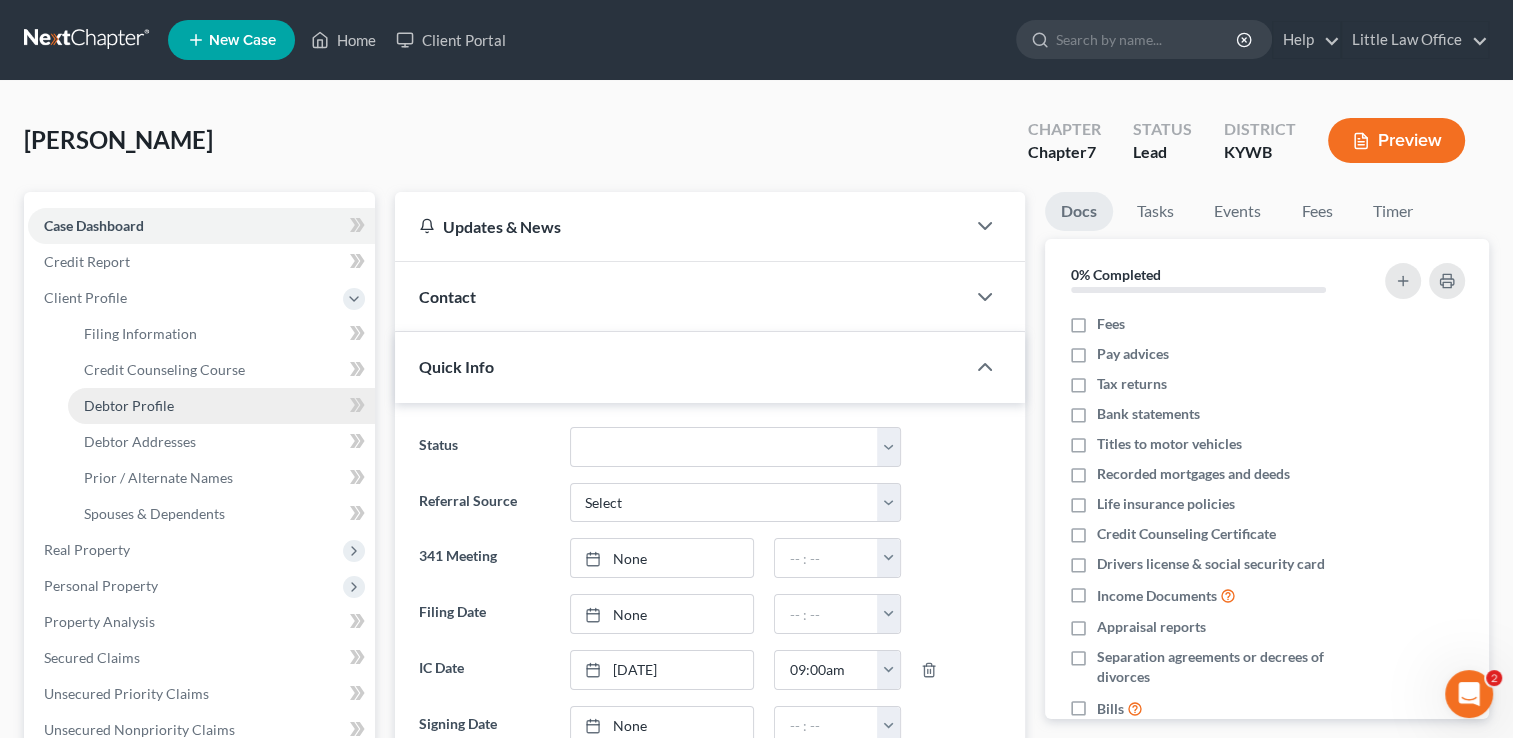 click on "Debtor Profile" at bounding box center [129, 405] 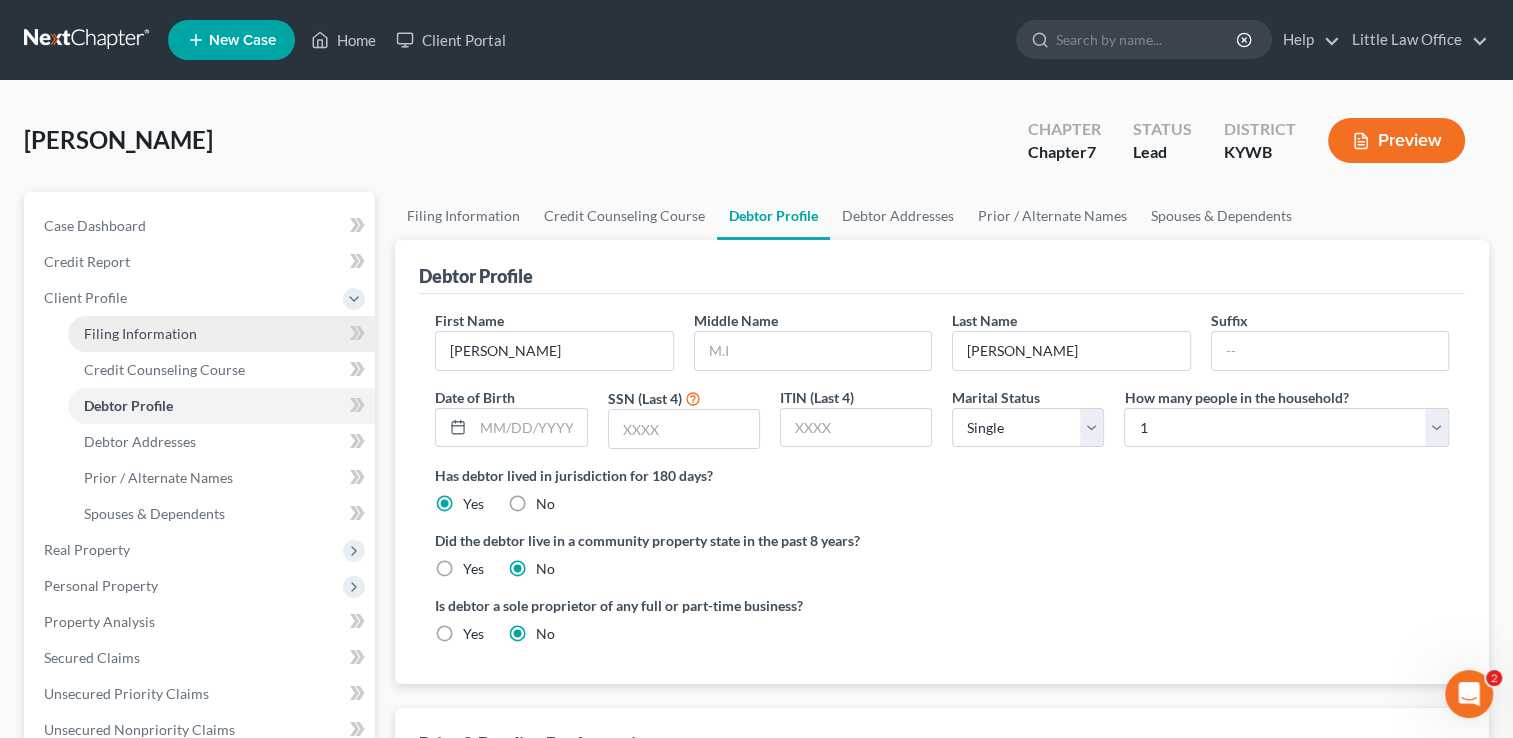 click on "Filing Information" at bounding box center [140, 333] 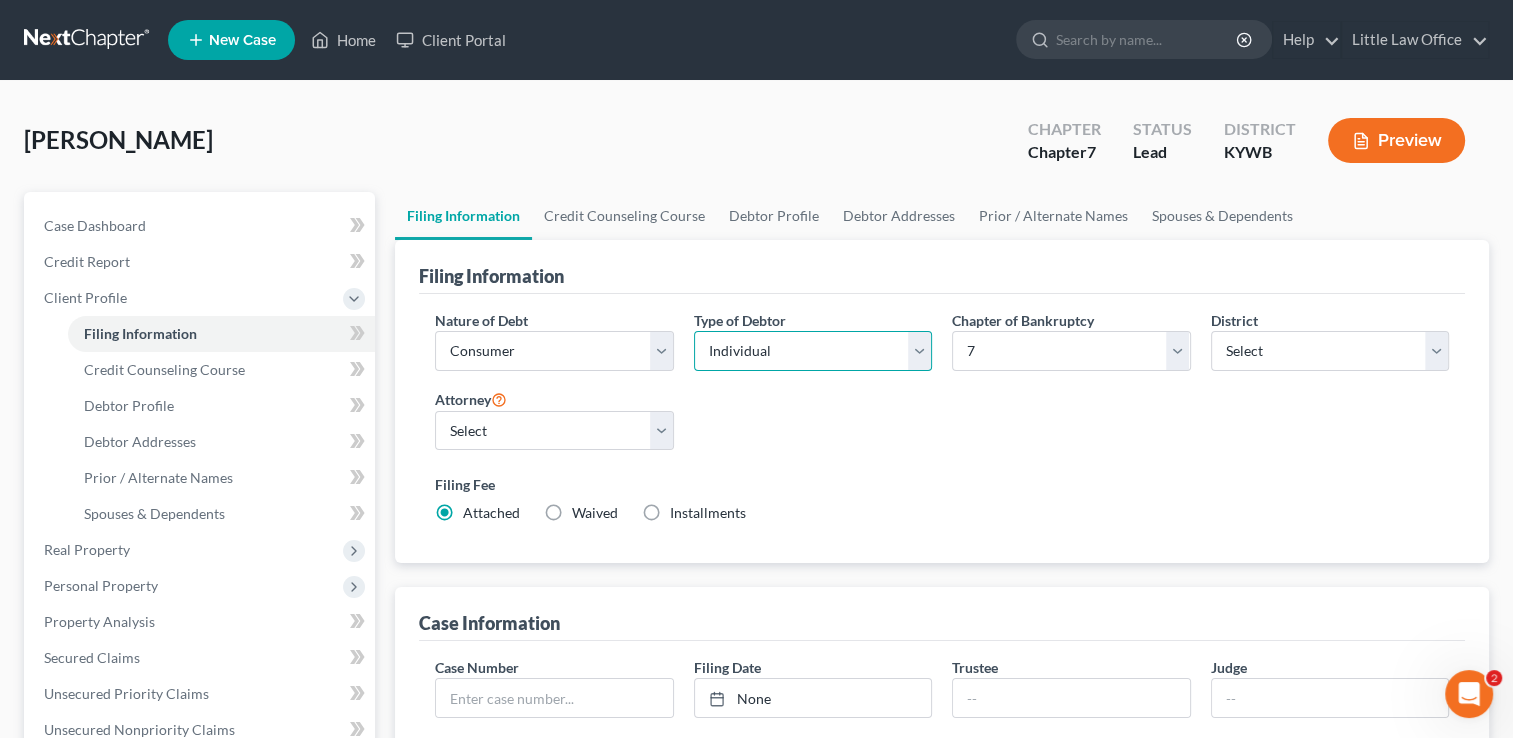 click on "Select Individual Joint" at bounding box center (813, 351) 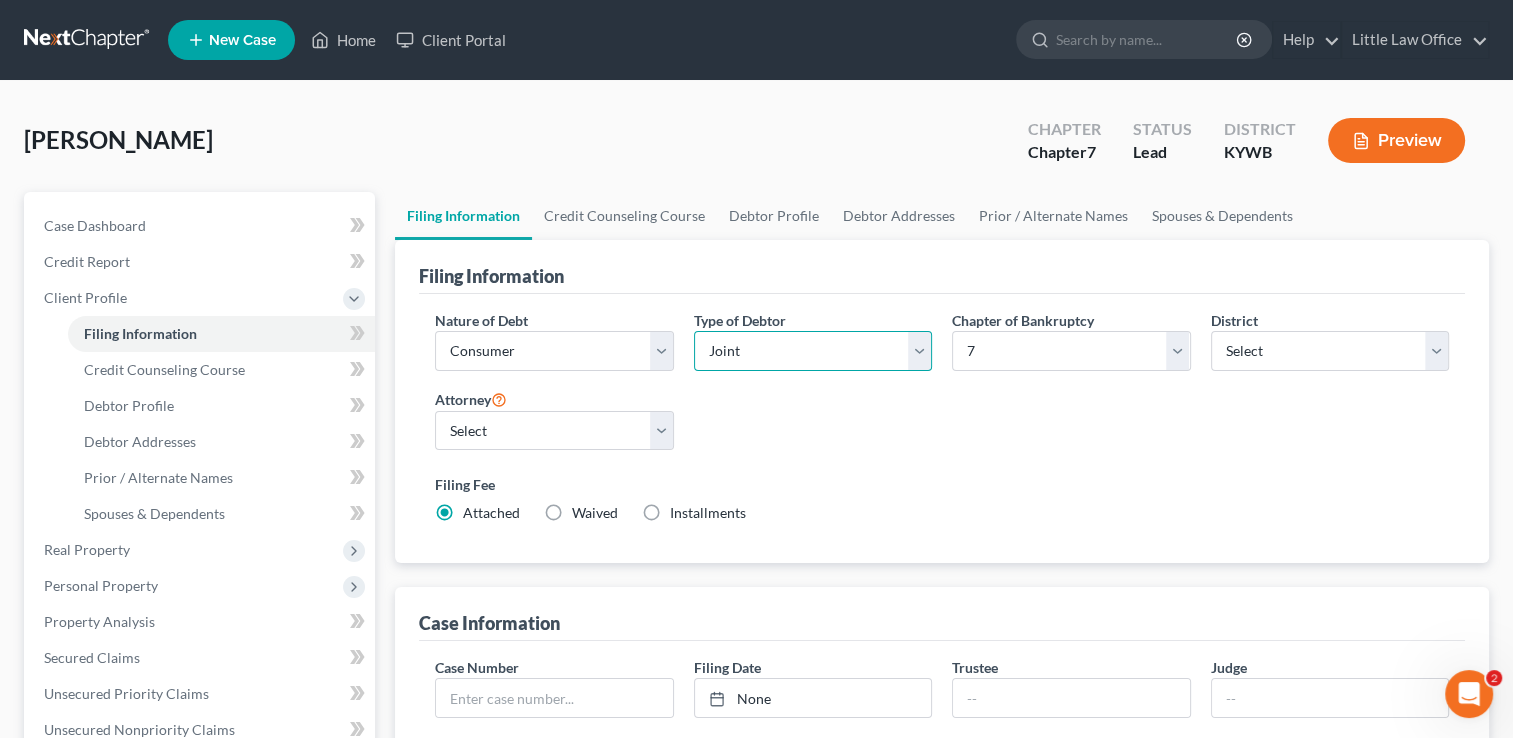 click on "Select Individual Joint" at bounding box center [813, 351] 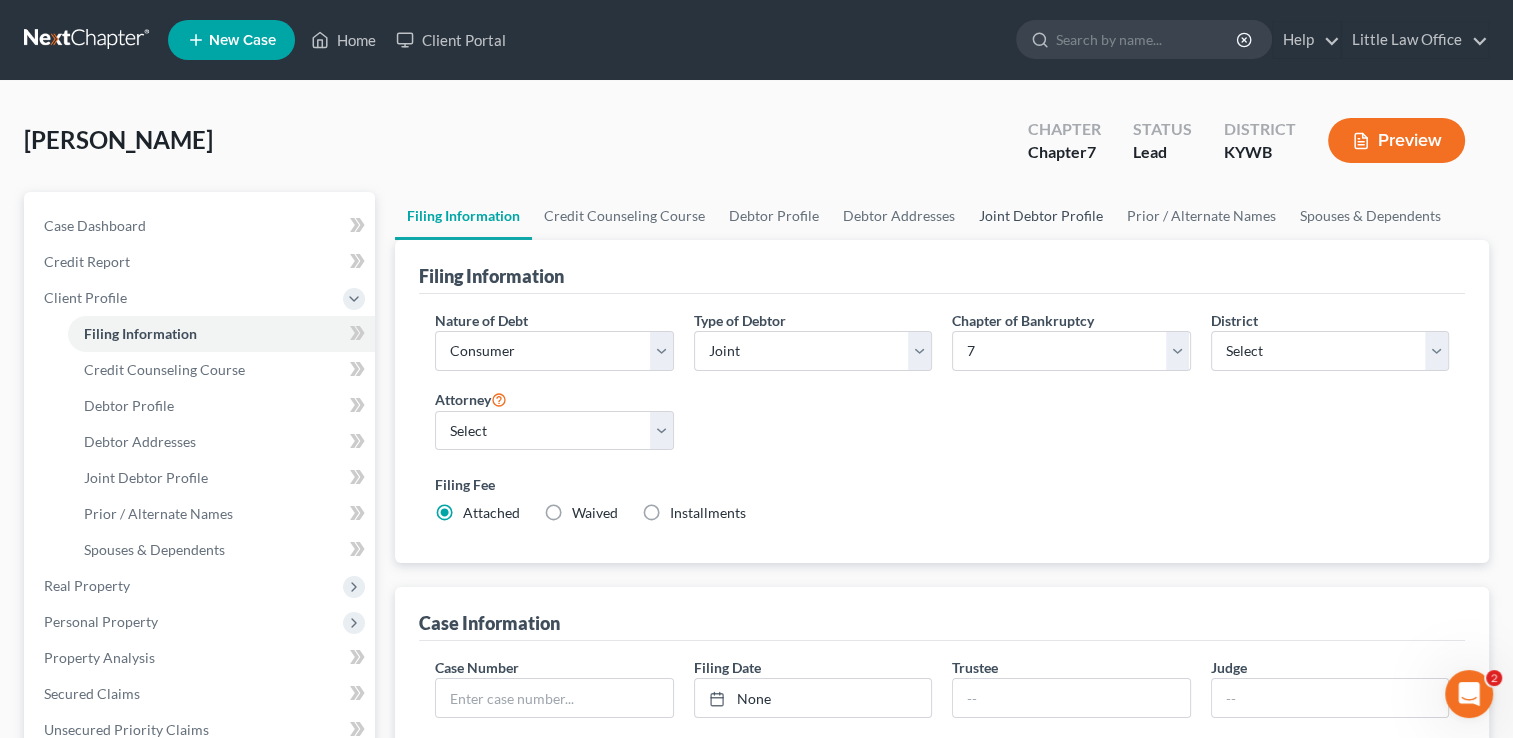 click on "Joint Debtor Profile" at bounding box center [1041, 216] 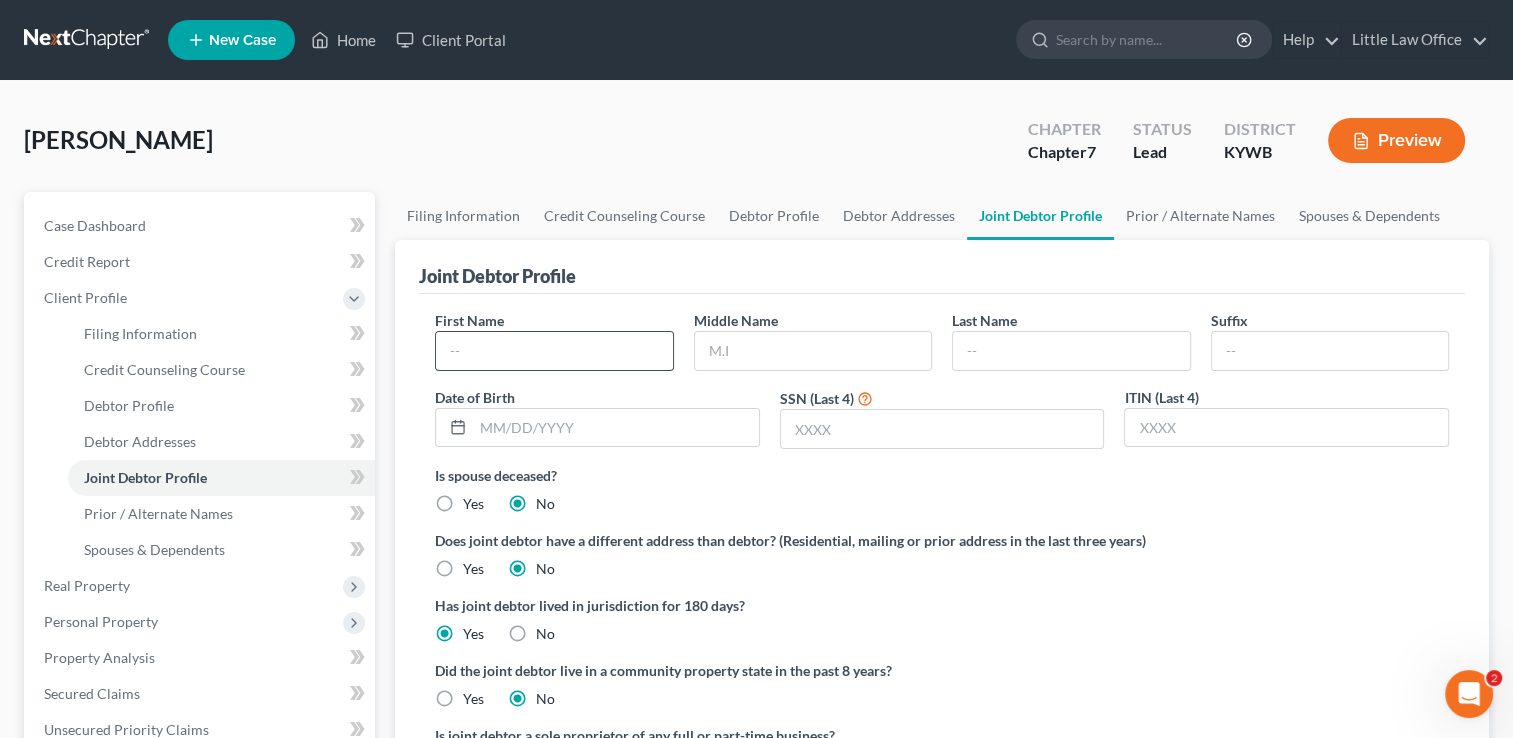 click at bounding box center (554, 351) 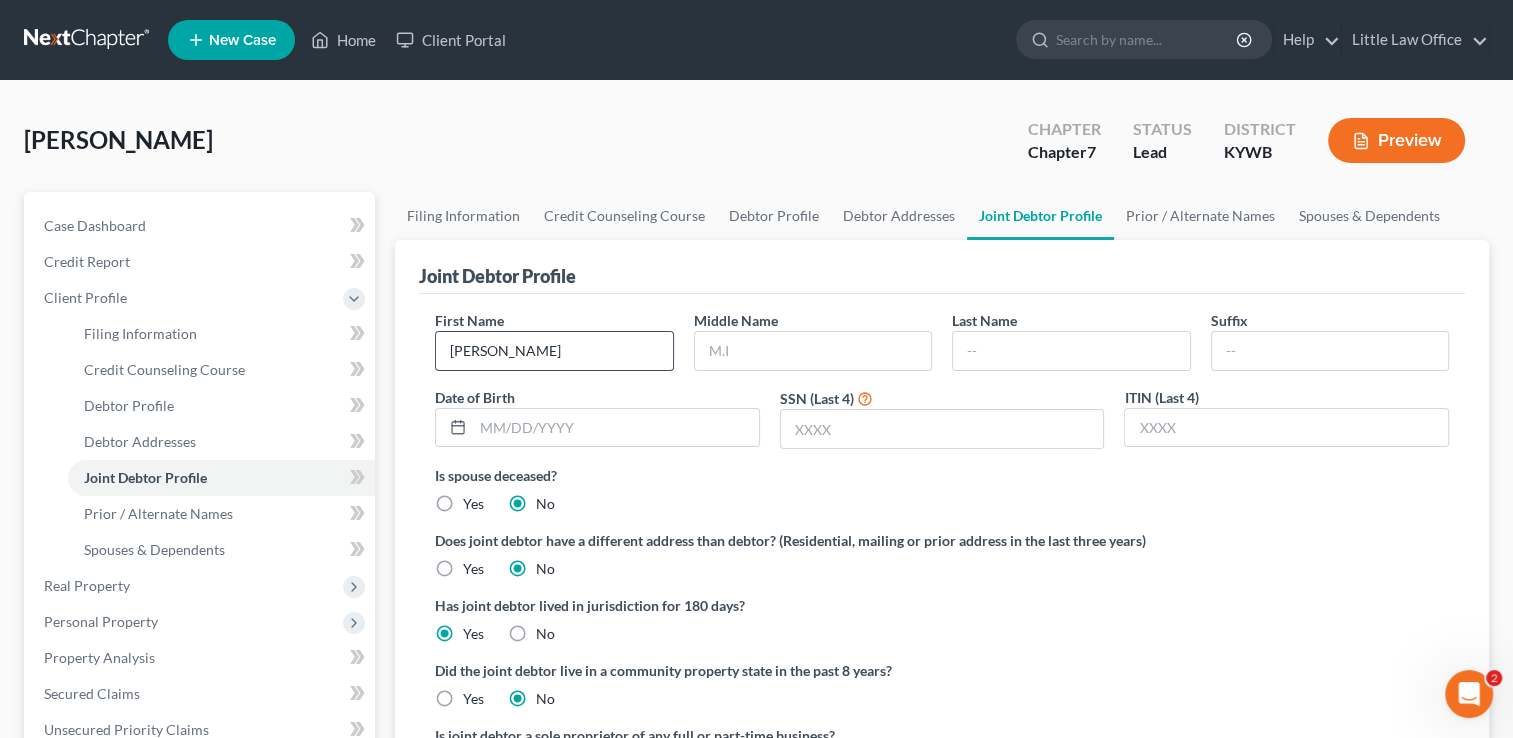 type on "Jennifer" 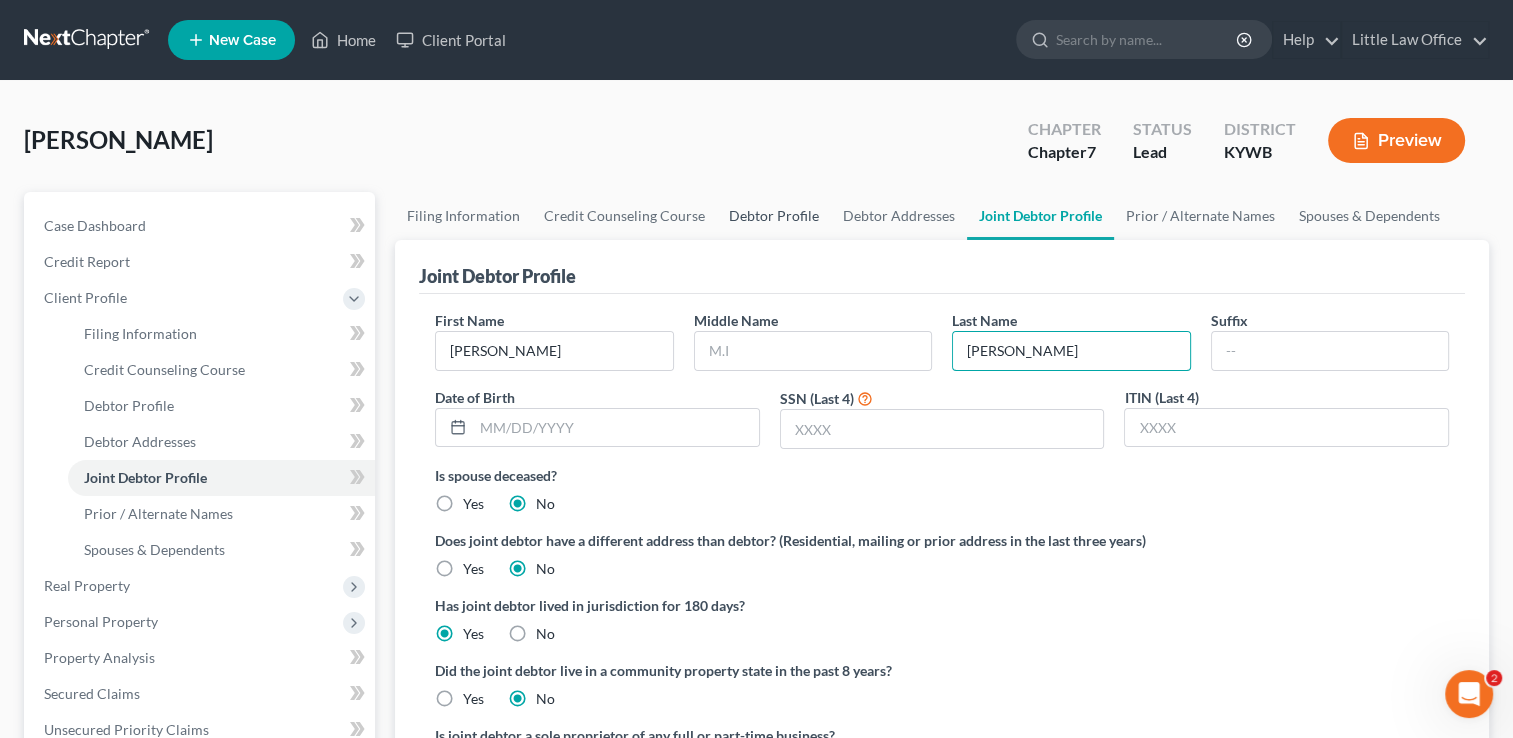 type on "Hoeft" 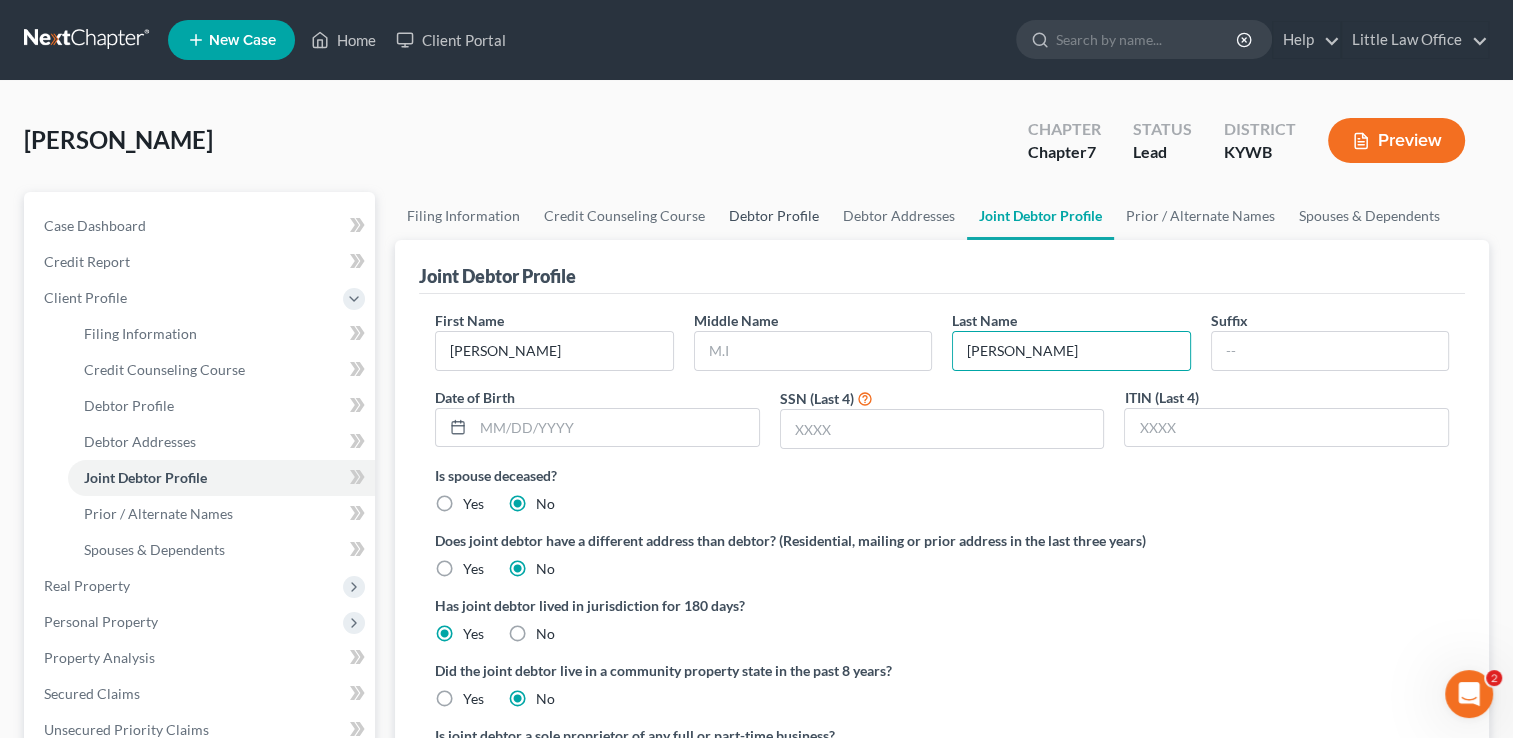 click on "Debtor Profile" at bounding box center (774, 216) 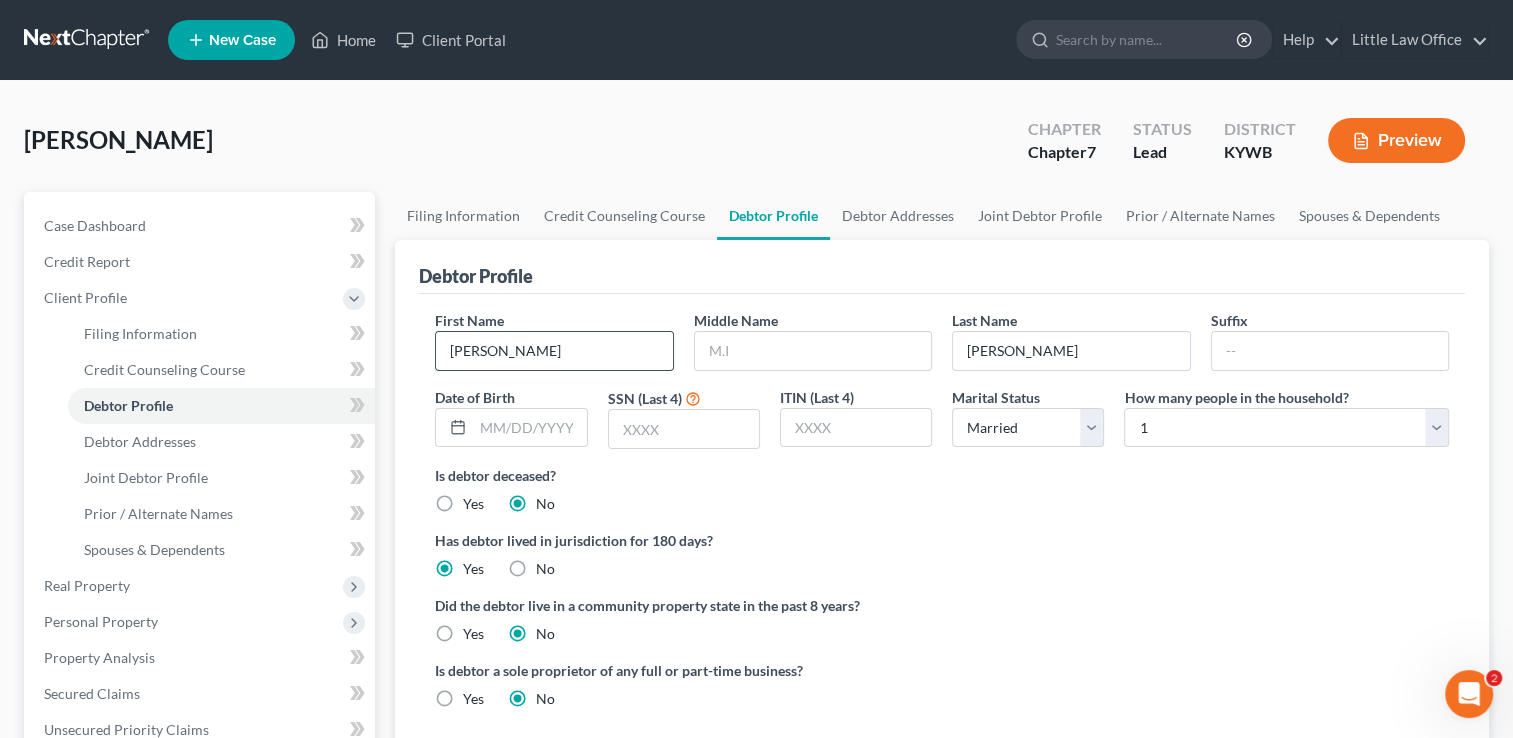 click on "Jennifer" at bounding box center (554, 351) 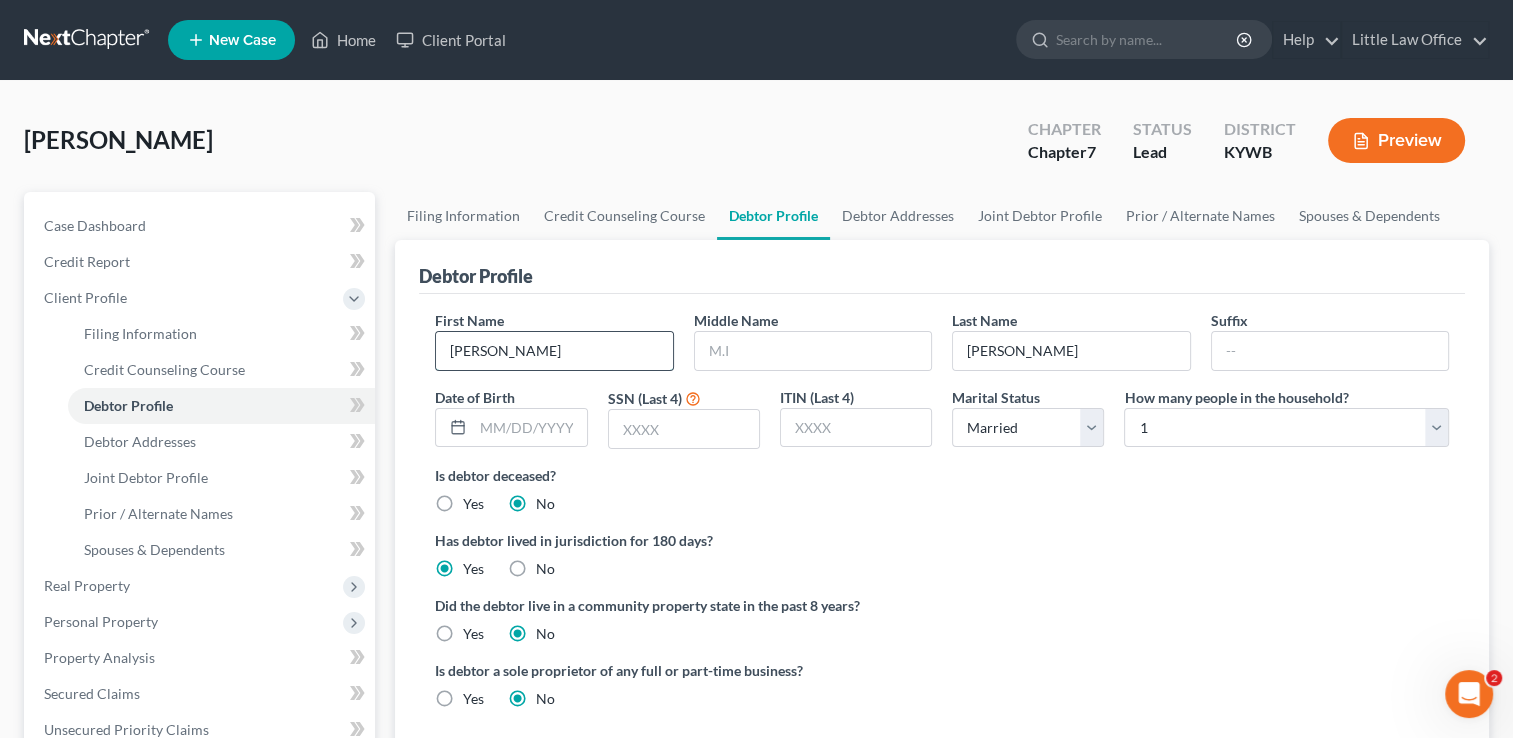 type on "Harrison" 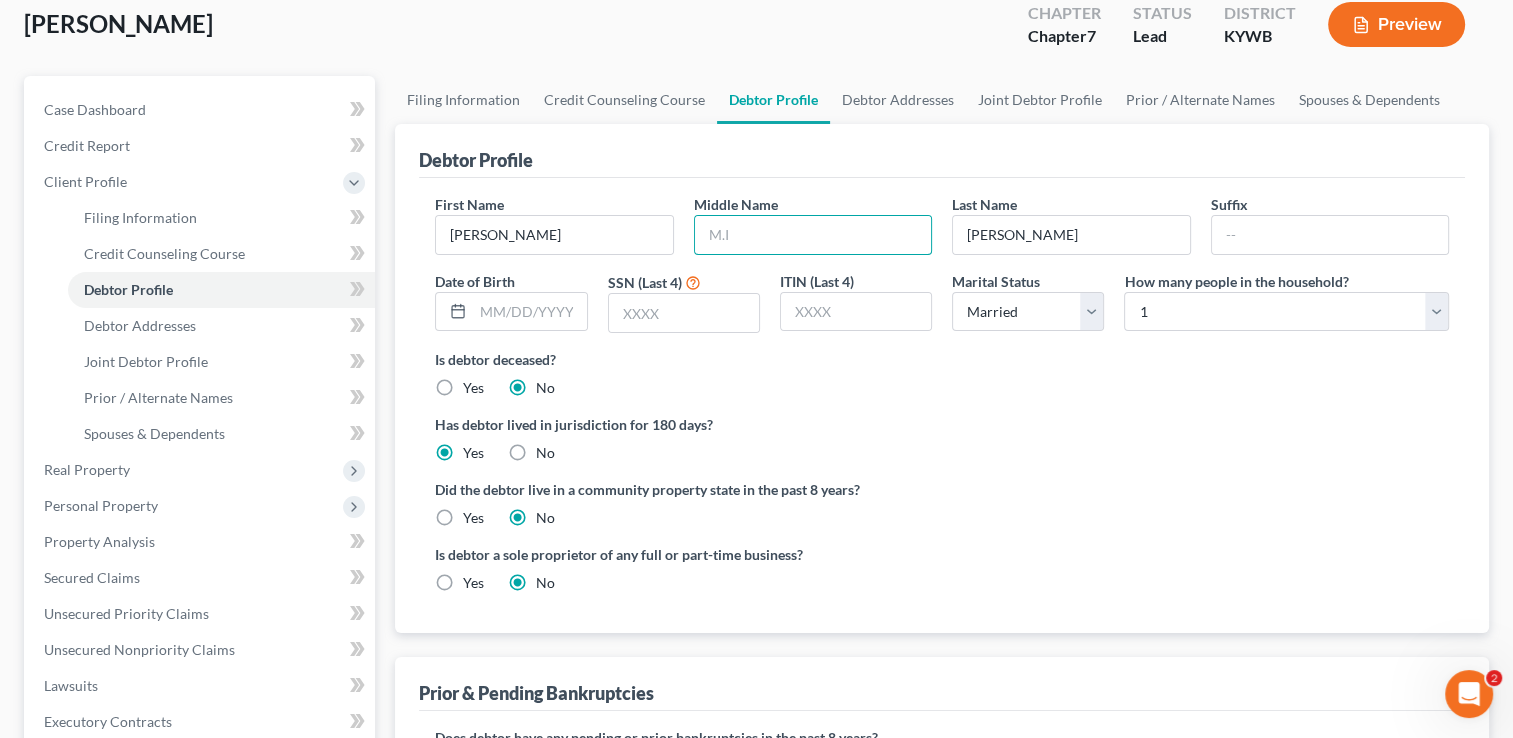 scroll, scrollTop: 52, scrollLeft: 0, axis: vertical 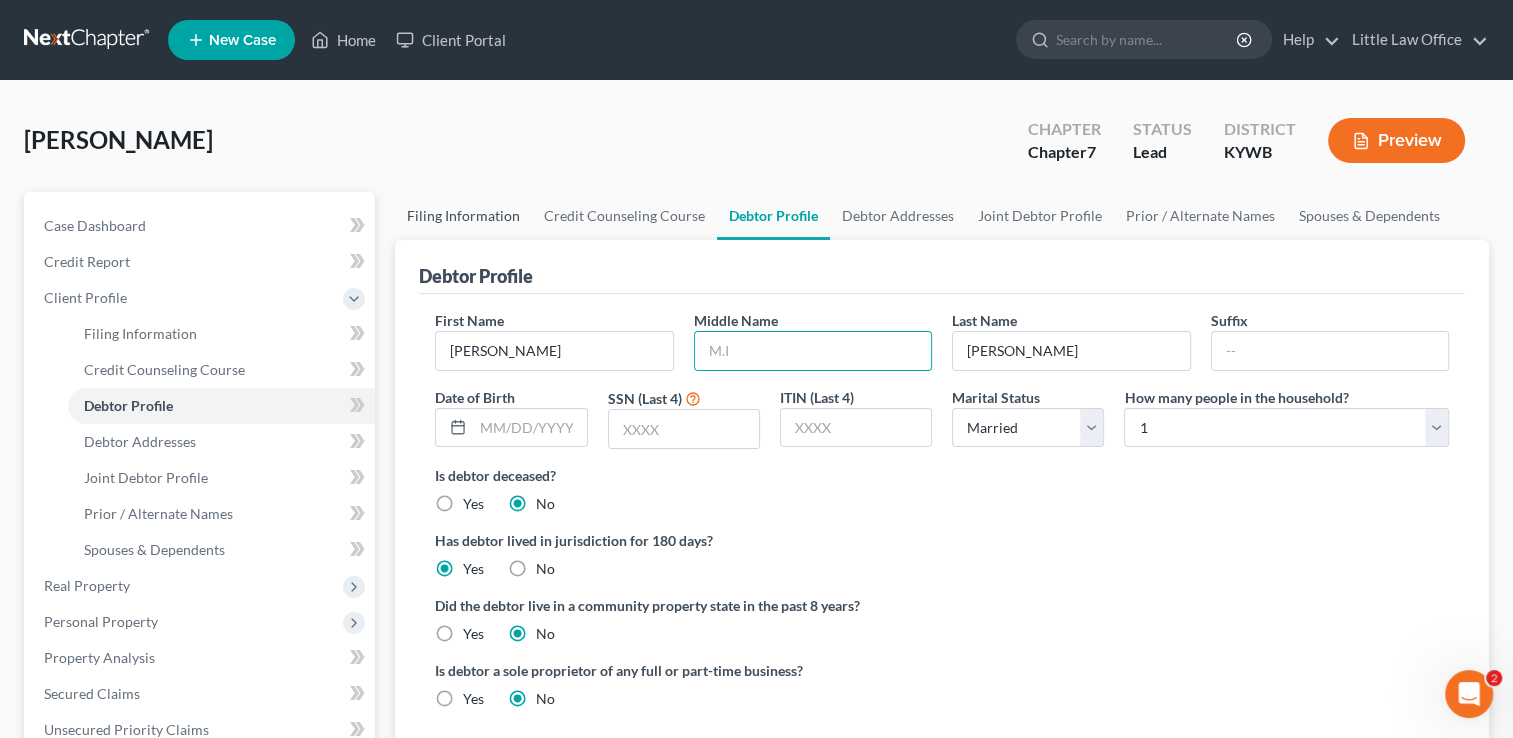 click on "Filing Information" at bounding box center (463, 216) 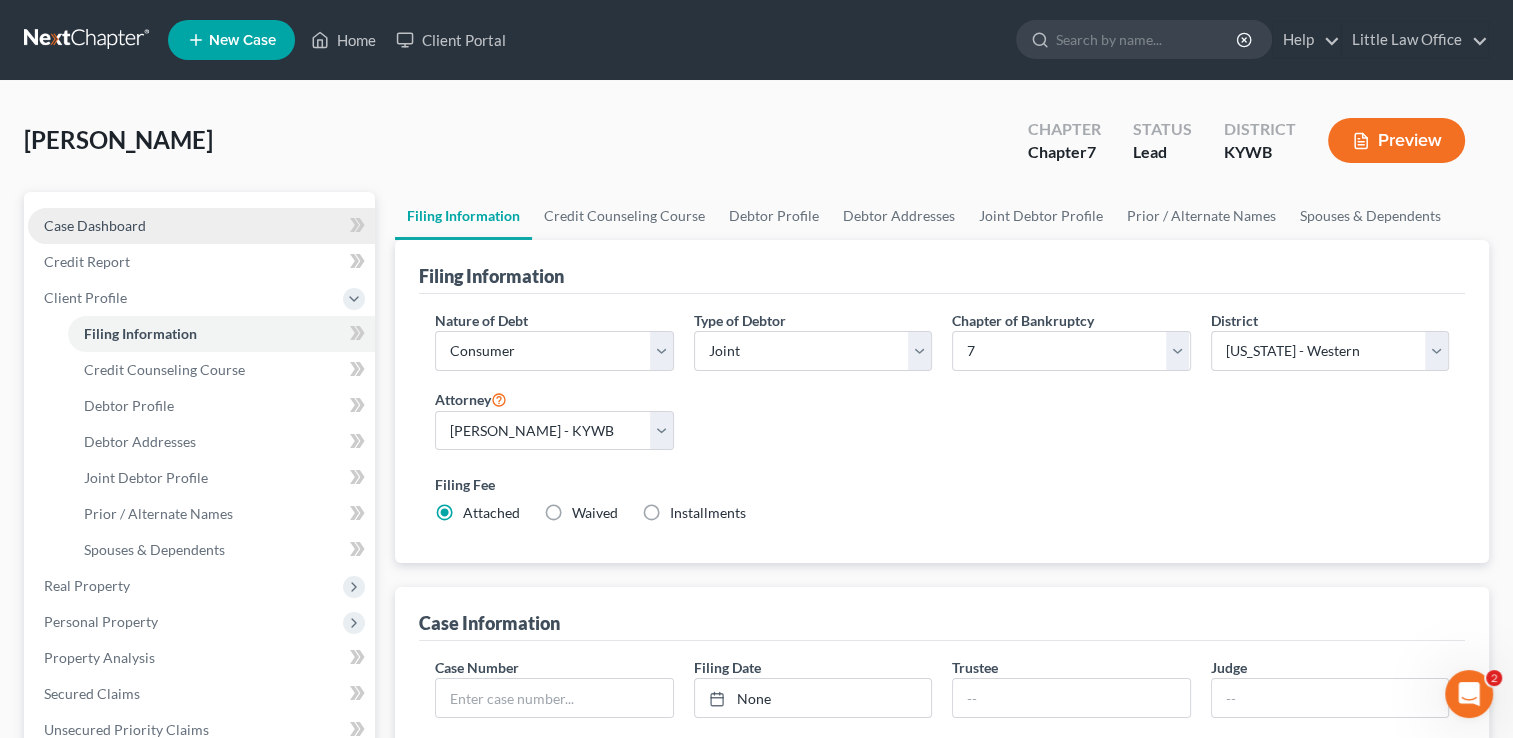 click on "Case Dashboard" at bounding box center (95, 225) 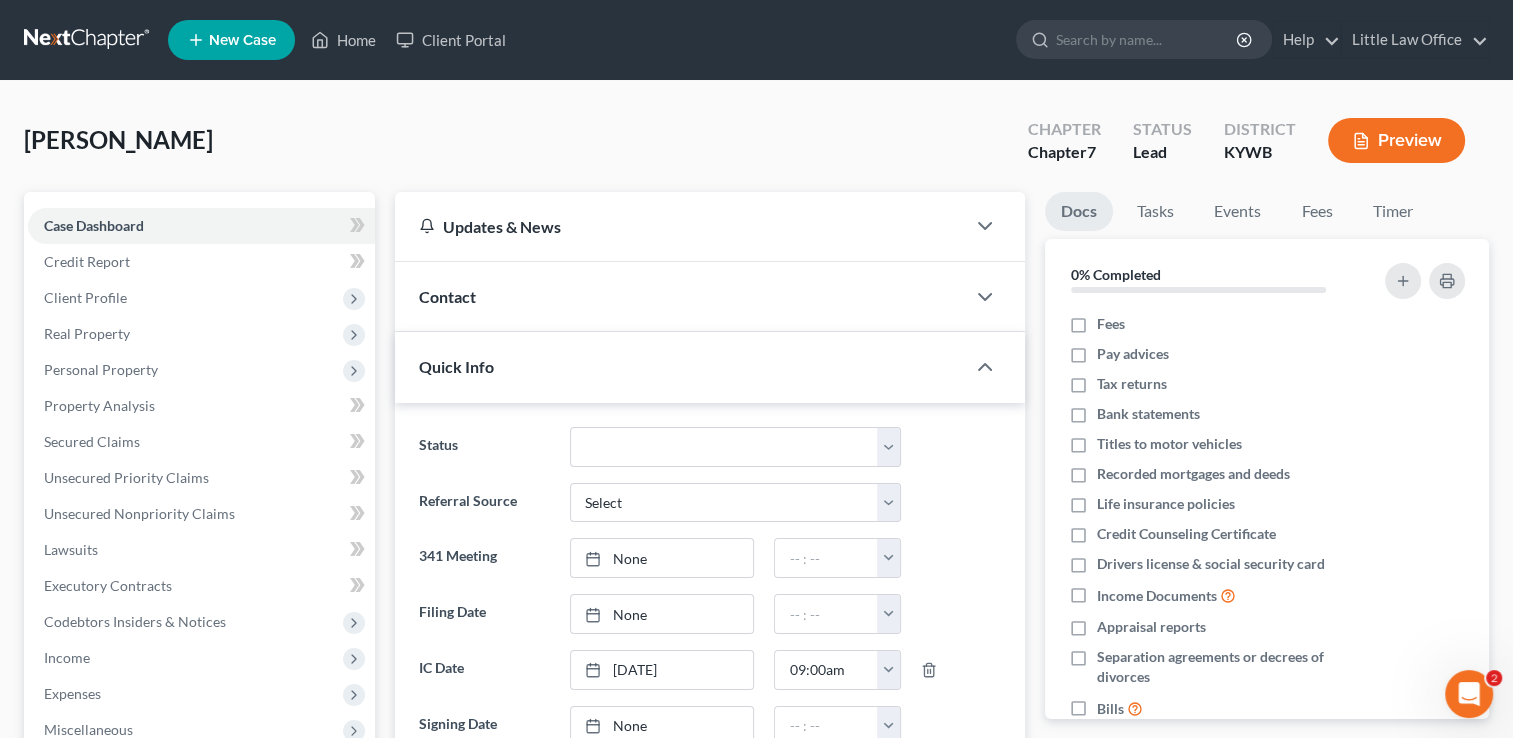 scroll, scrollTop: 125, scrollLeft: 0, axis: vertical 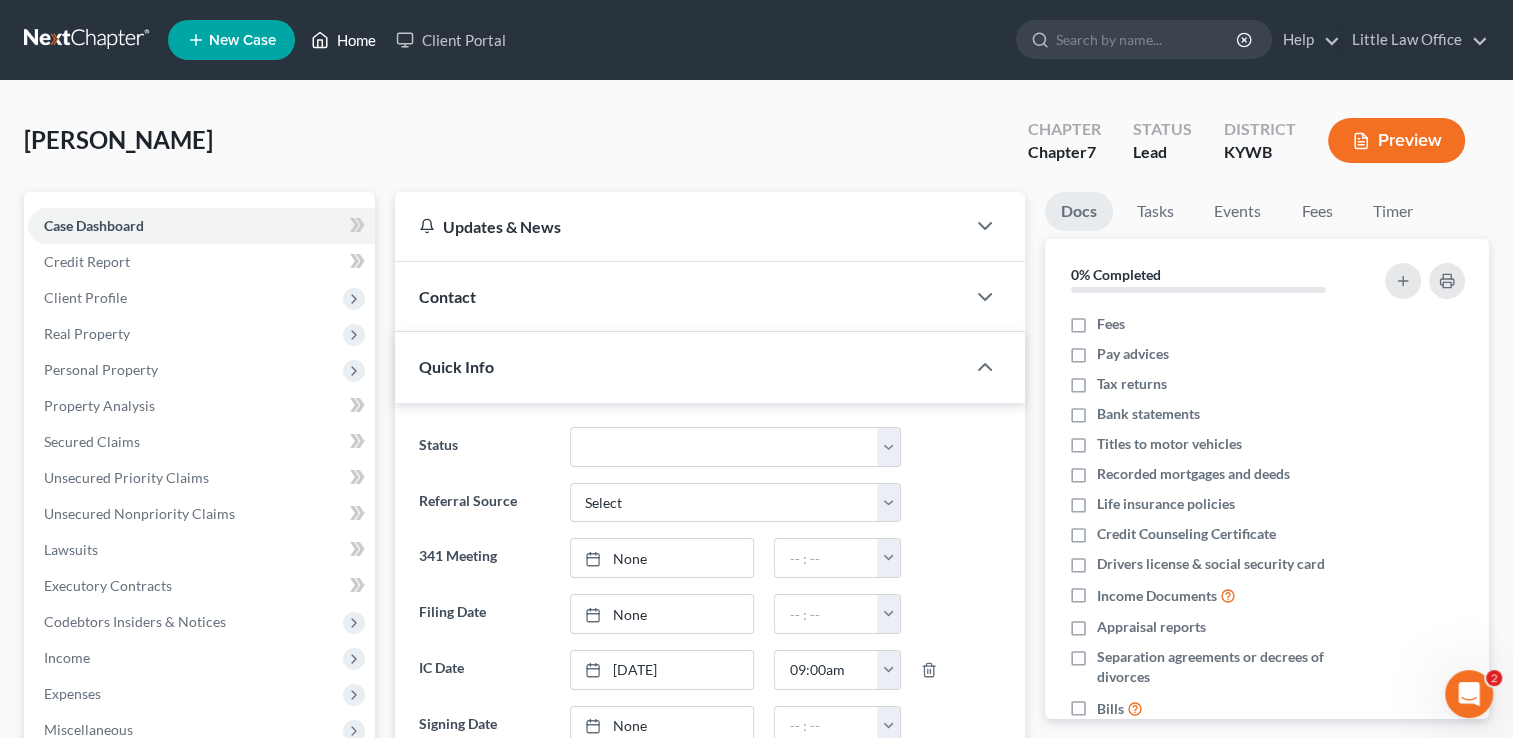 click on "Home" at bounding box center [343, 40] 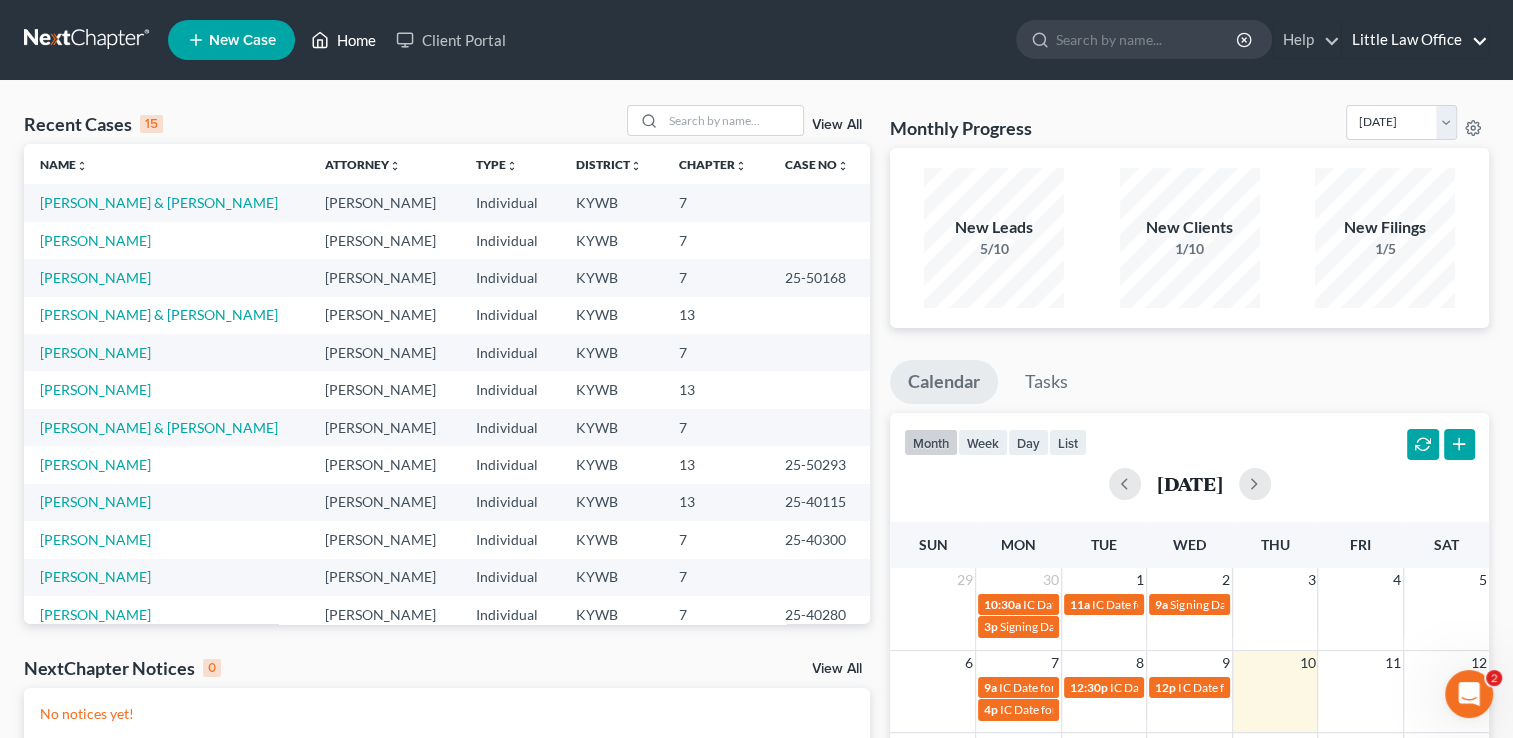 scroll, scrollTop: 244, scrollLeft: 0, axis: vertical 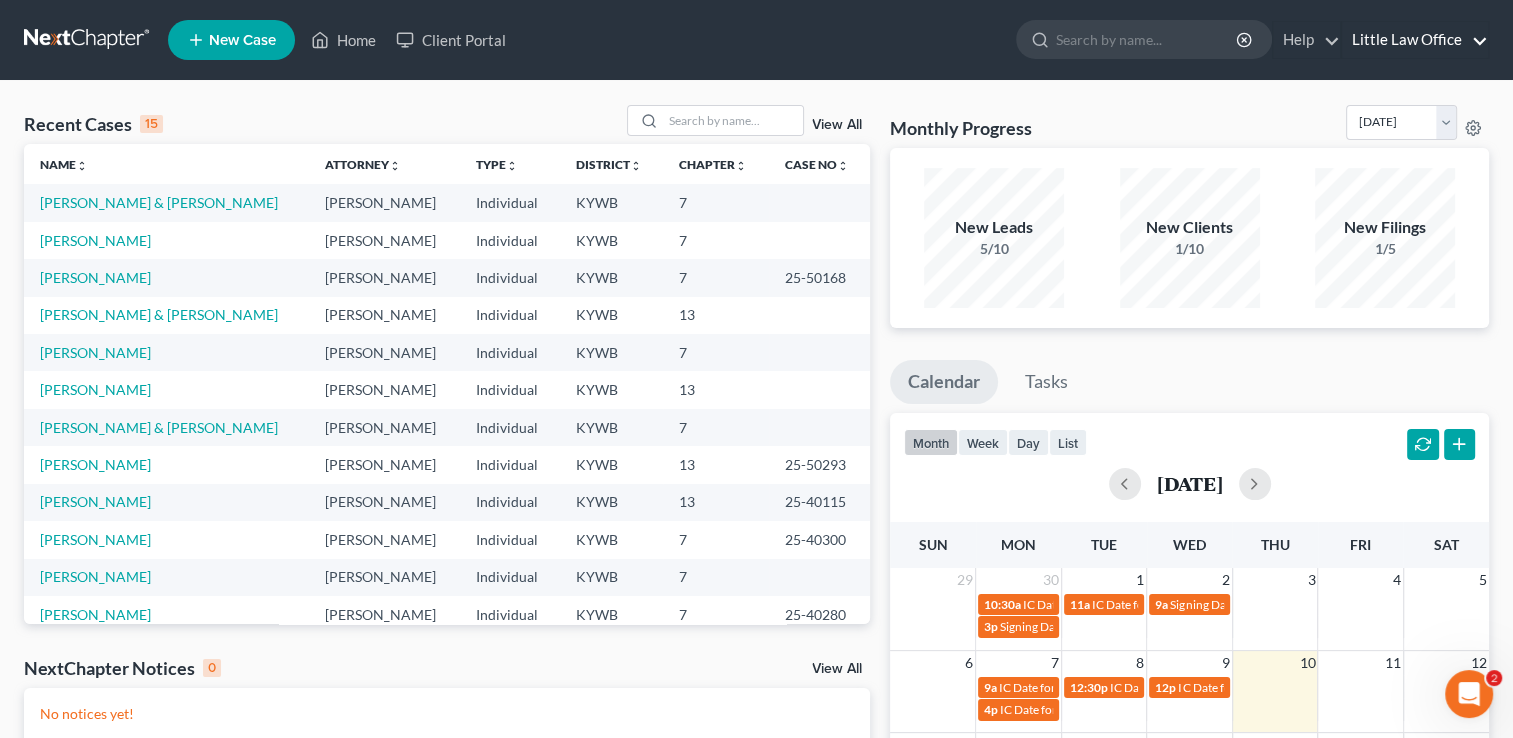 click on "Little Law Office" at bounding box center (1415, 40) 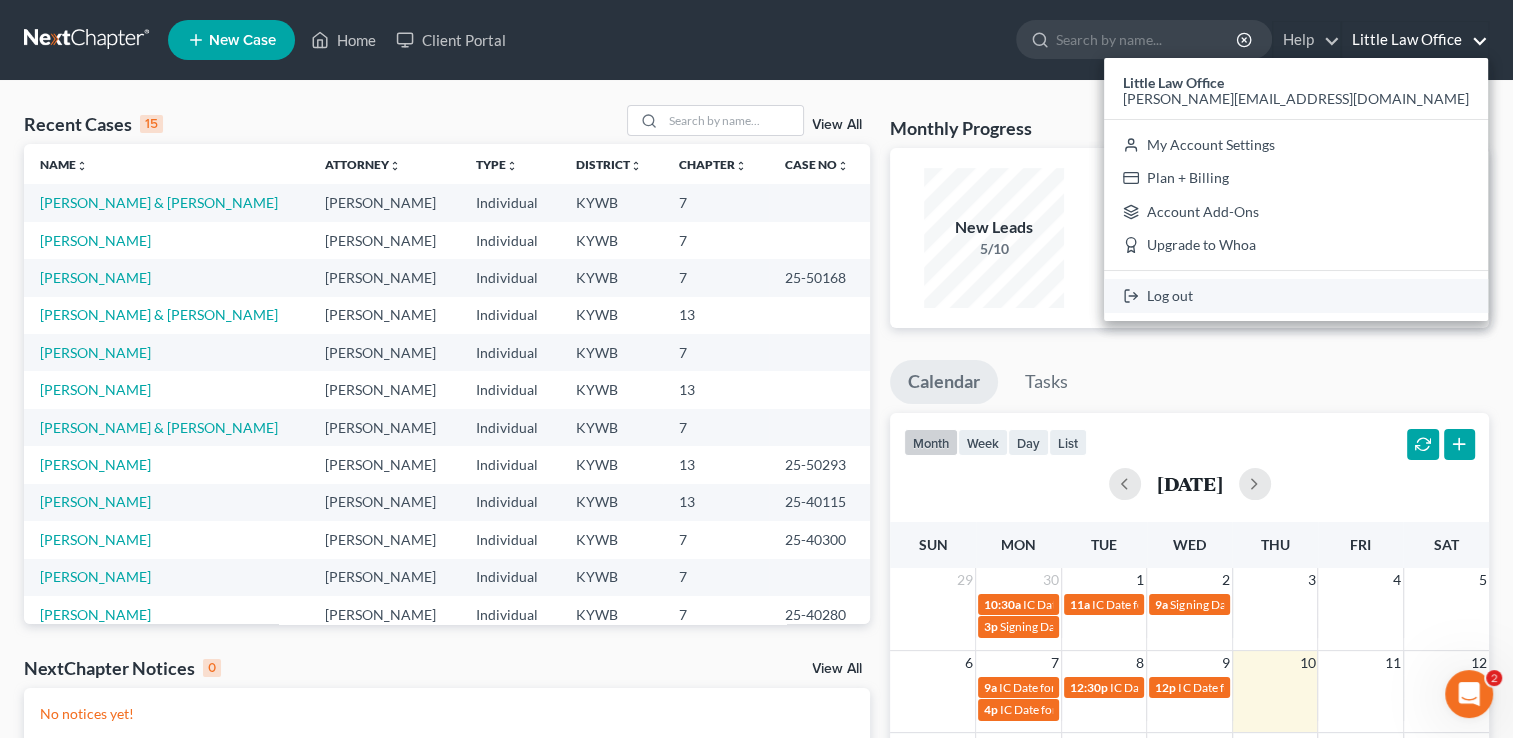click on "Log out" at bounding box center [1296, 296] 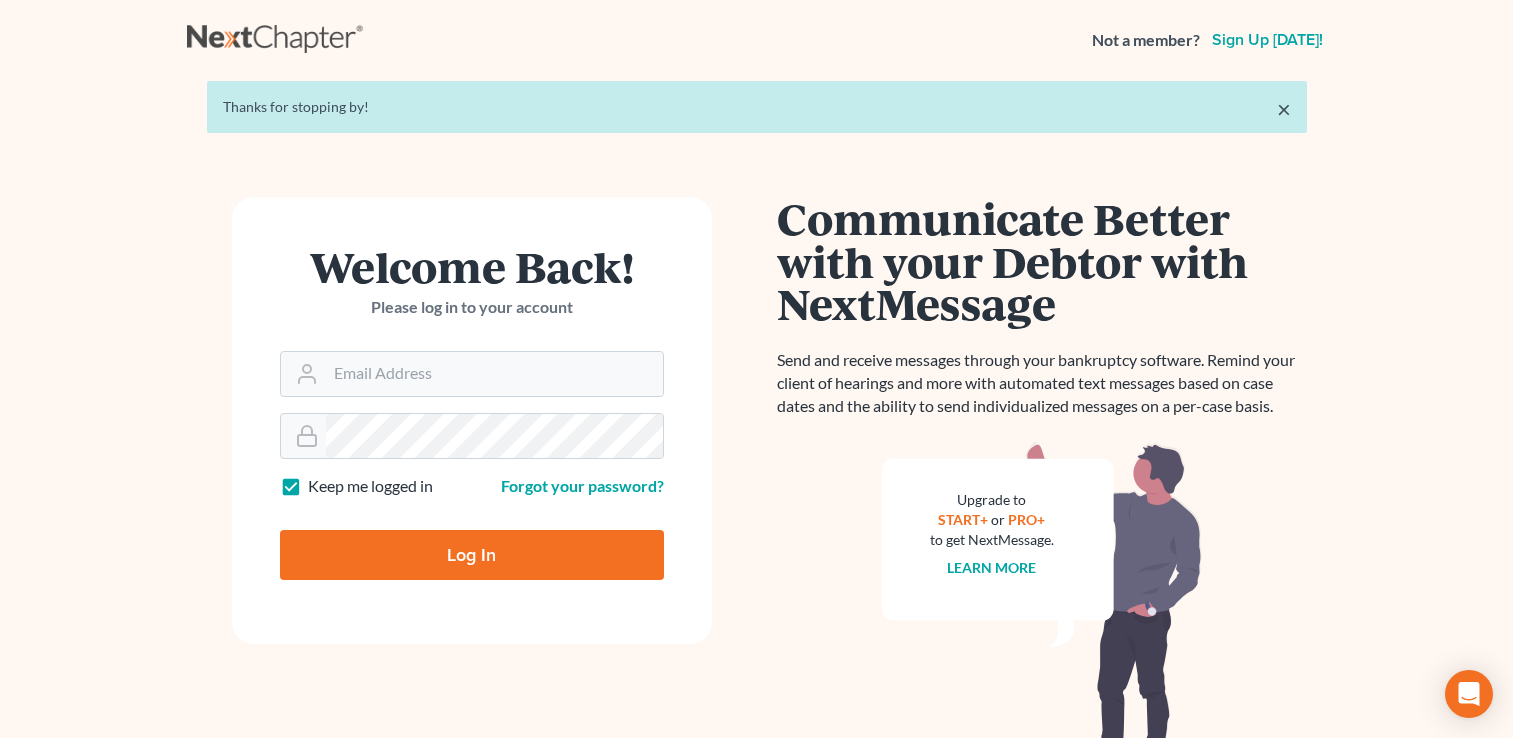 scroll, scrollTop: 0, scrollLeft: 0, axis: both 